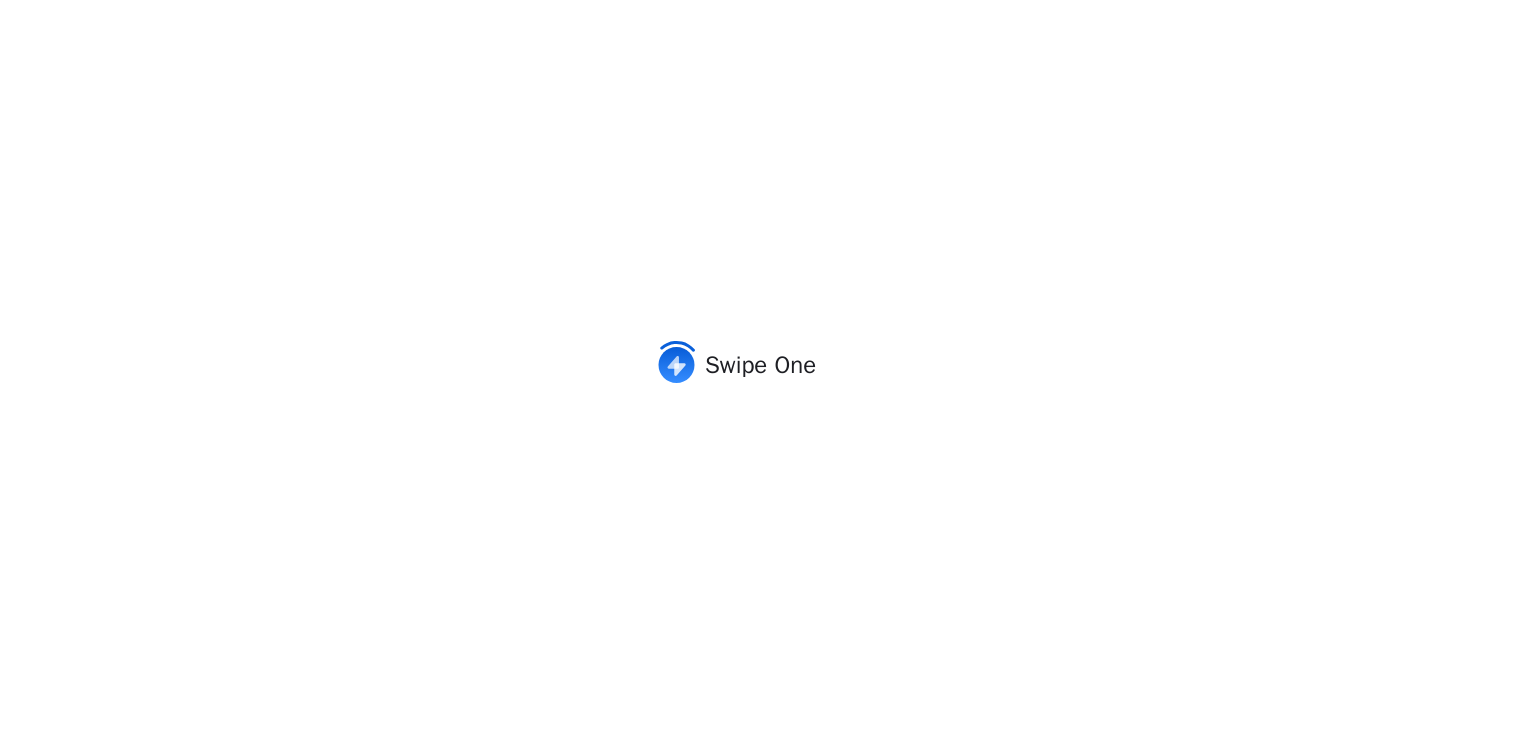 scroll, scrollTop: 0, scrollLeft: 0, axis: both 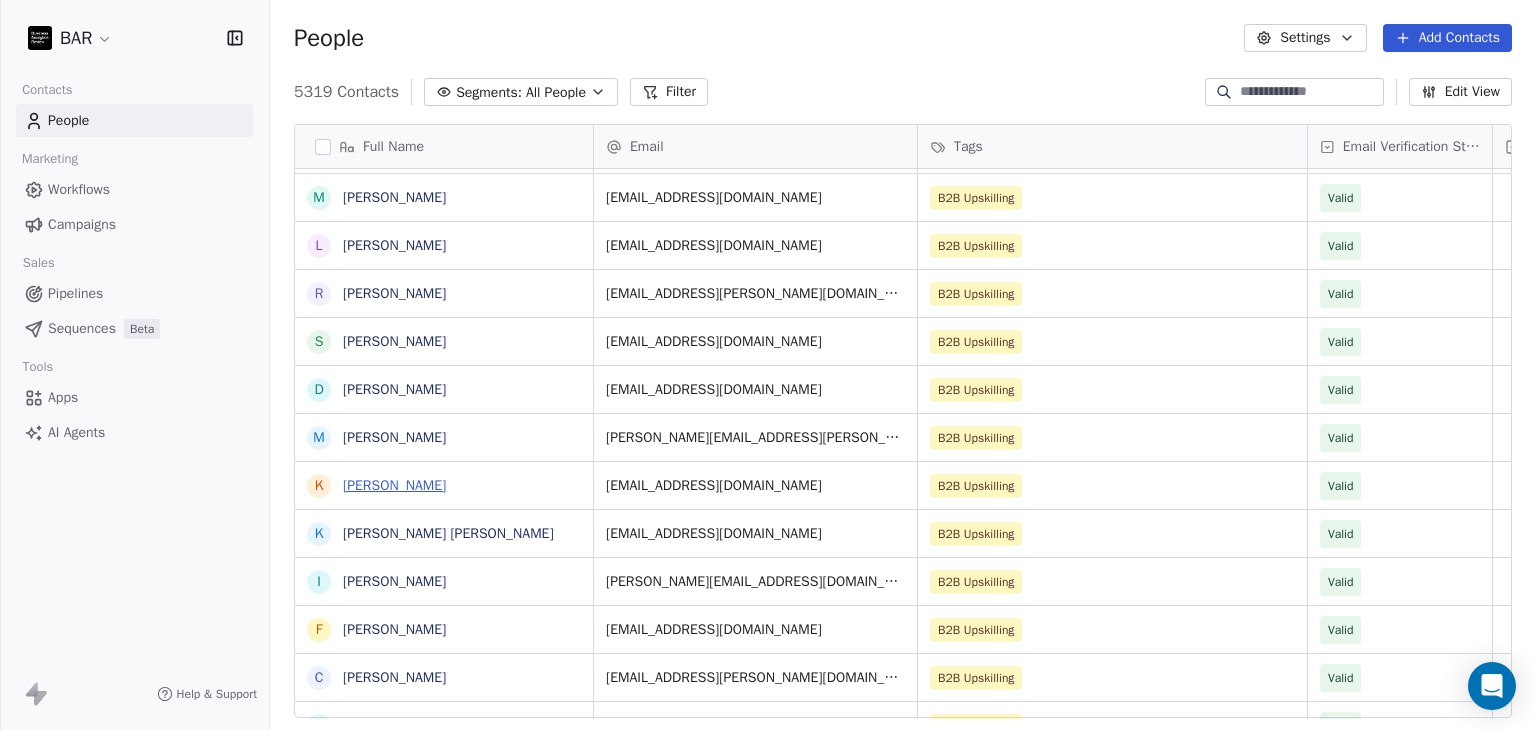 click on "[PERSON_NAME]" at bounding box center (394, 485) 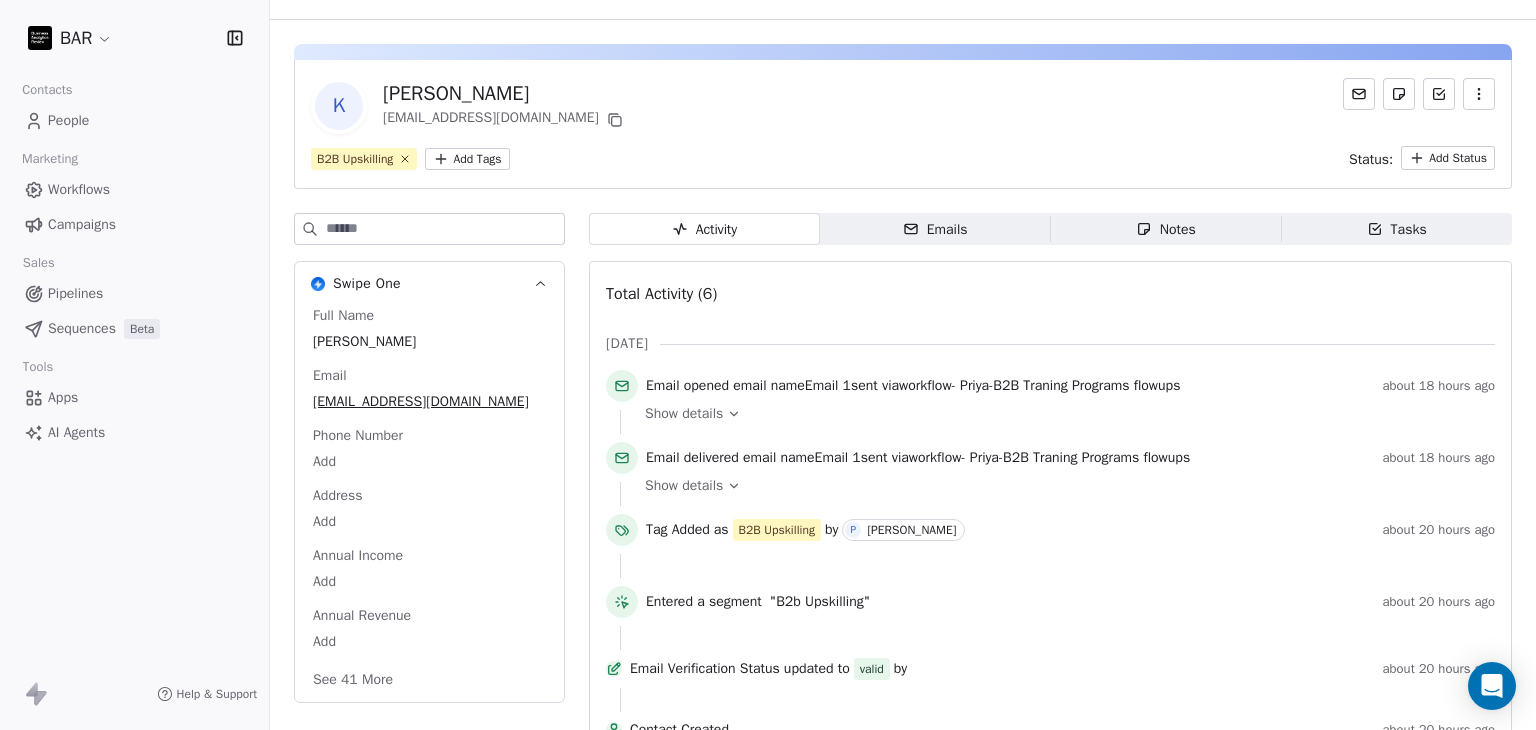 scroll, scrollTop: 0, scrollLeft: 0, axis: both 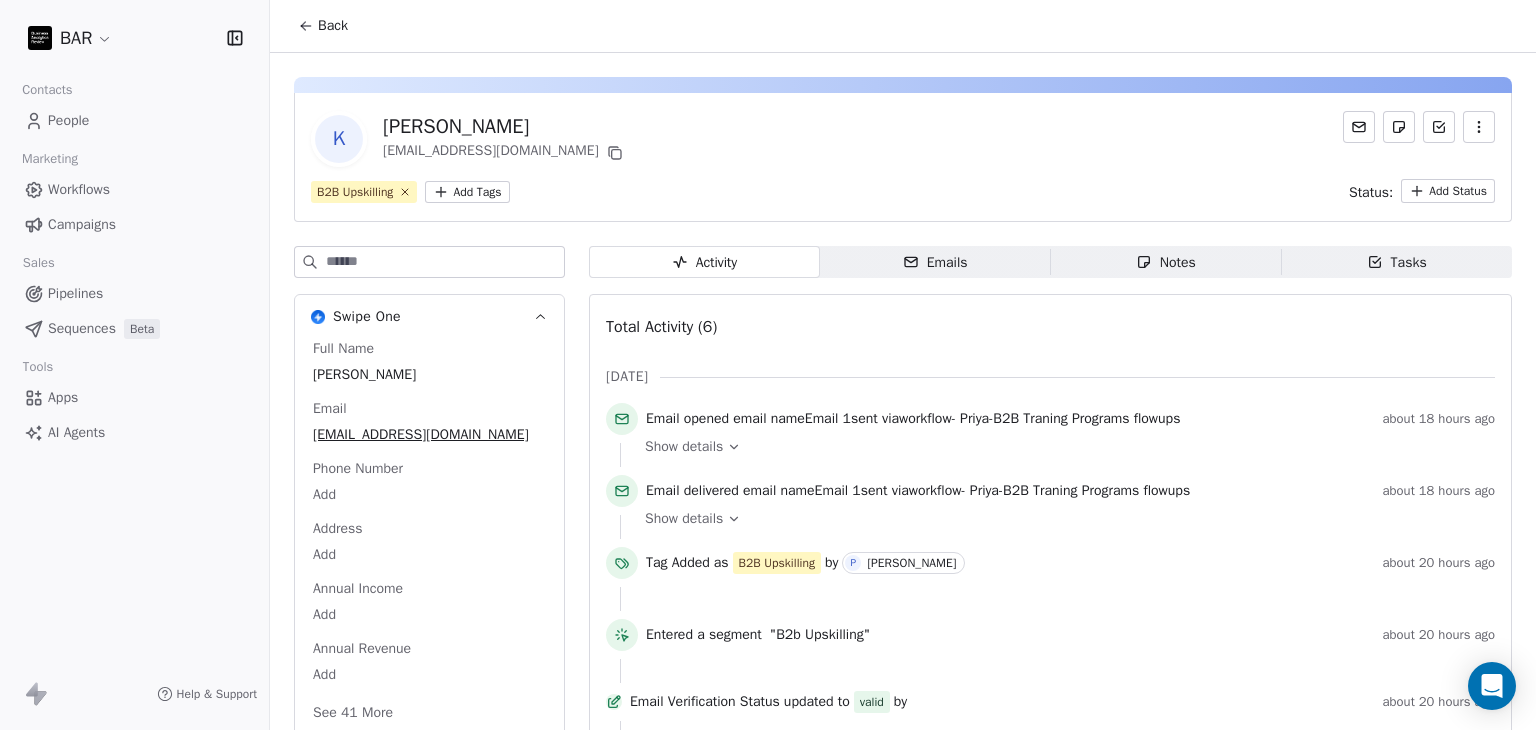 click 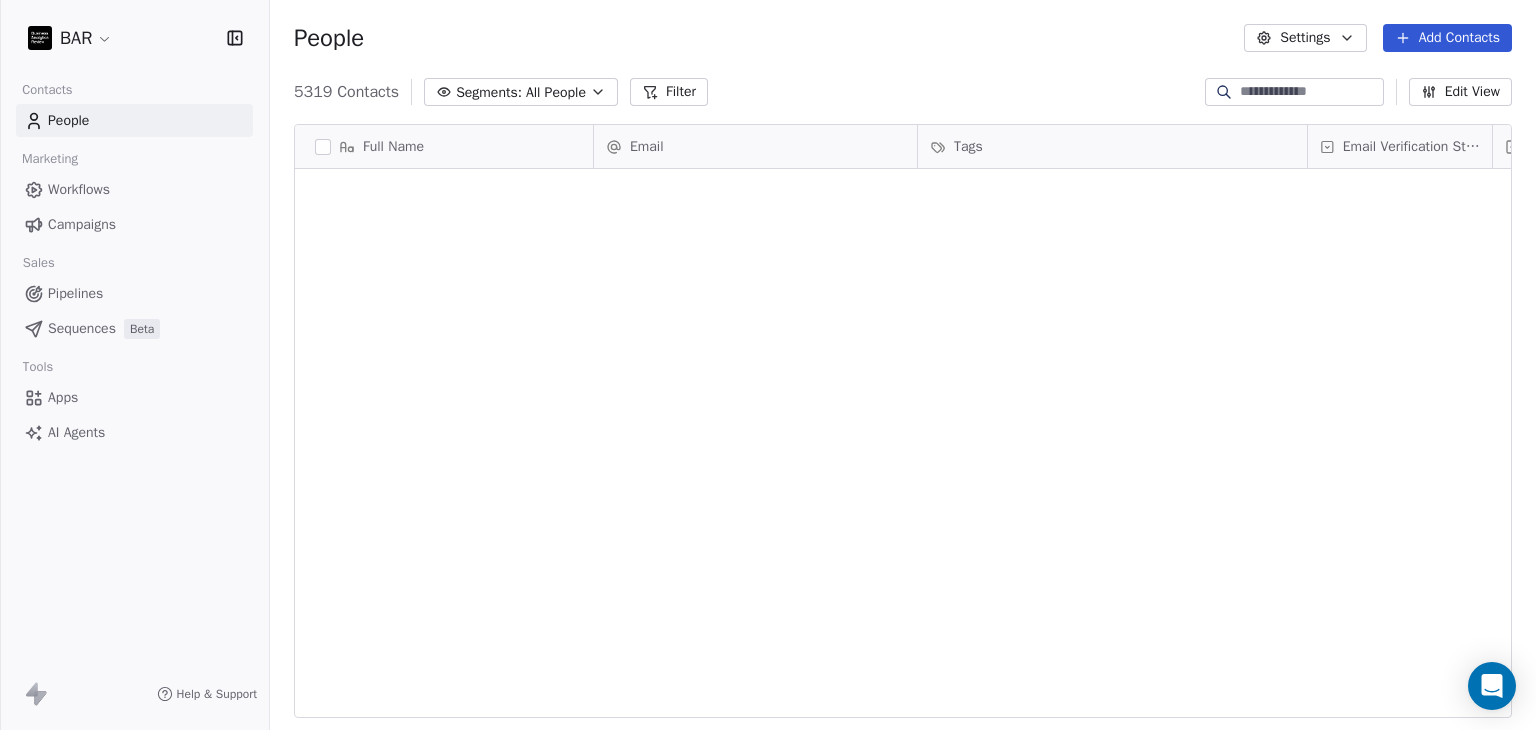 scroll, scrollTop: 2300, scrollLeft: 0, axis: vertical 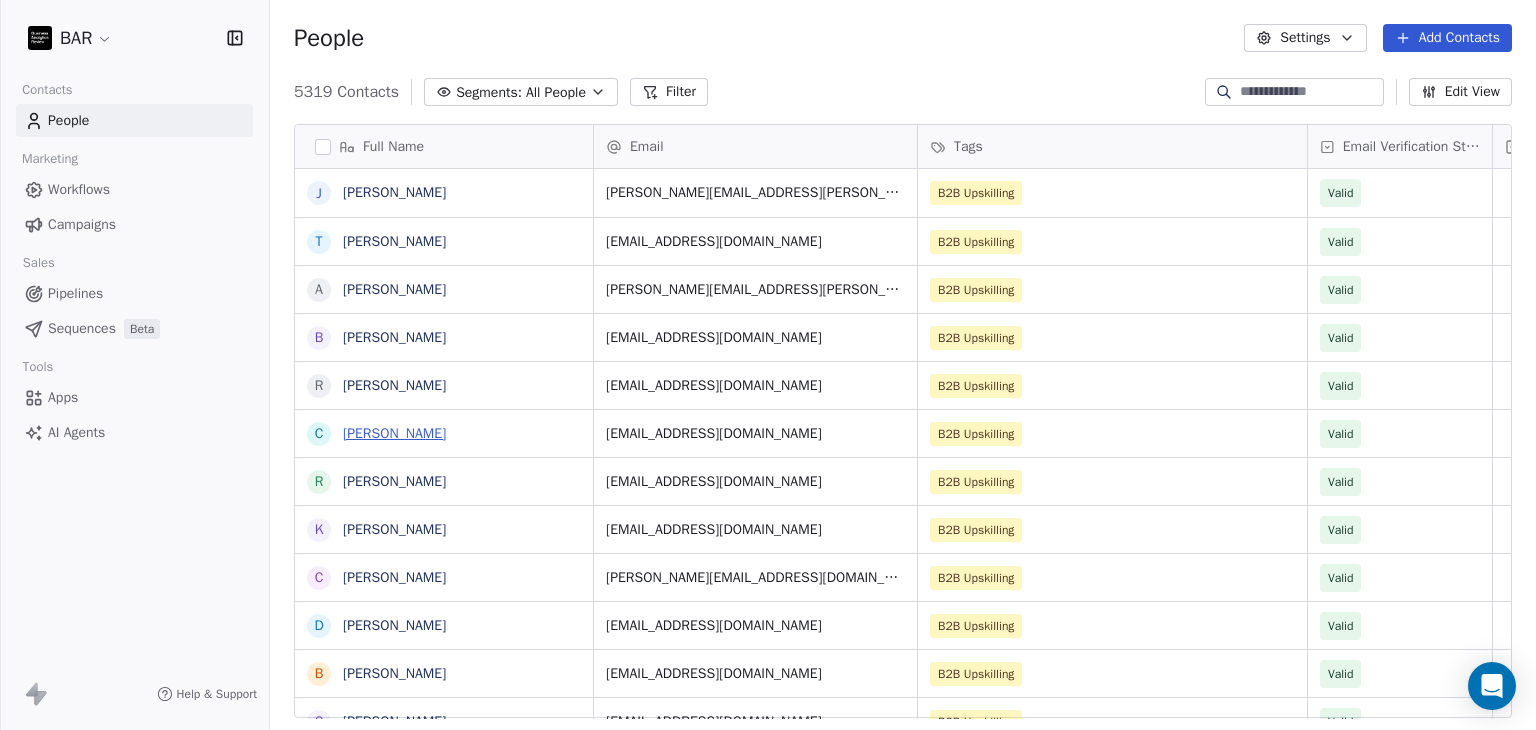 click on "[PERSON_NAME]" at bounding box center (394, 433) 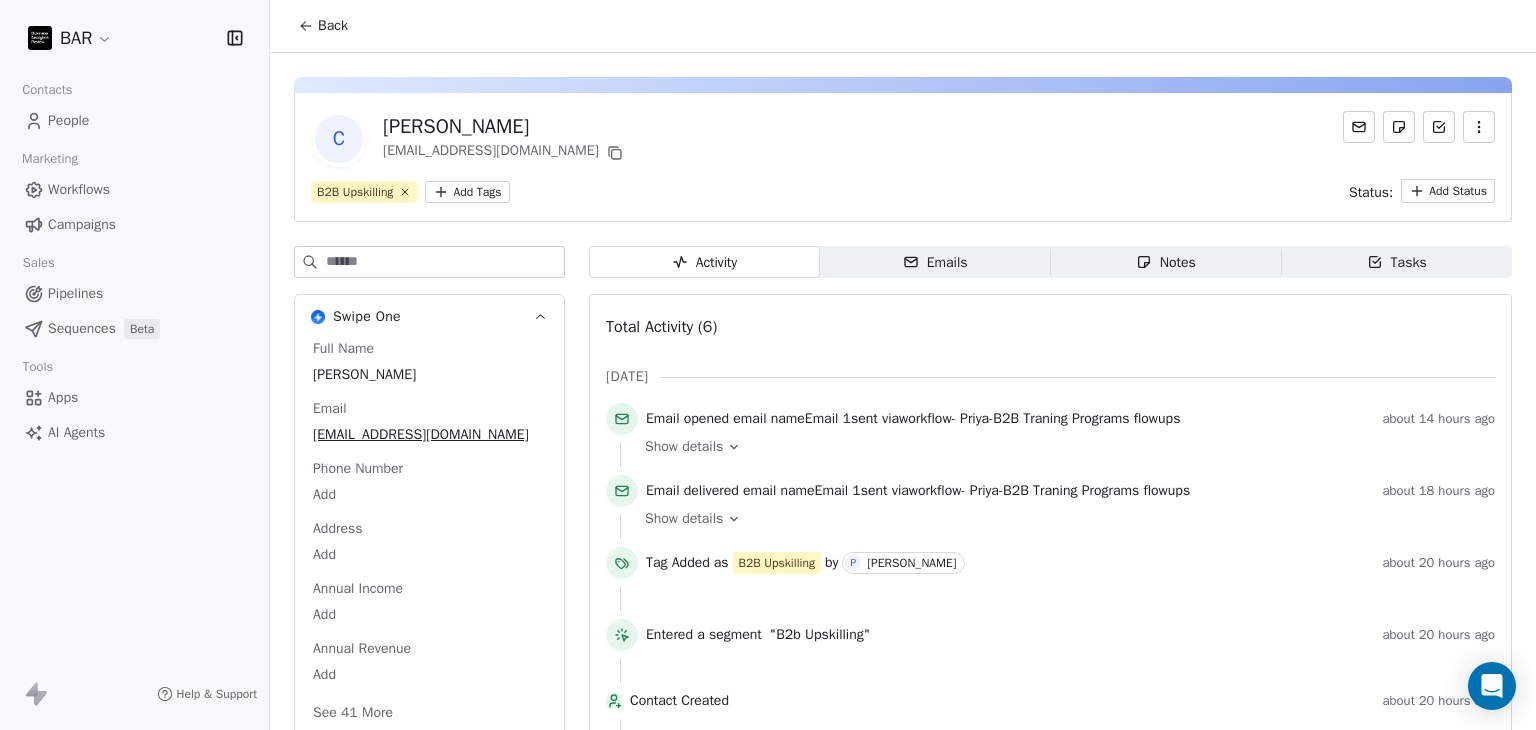 click 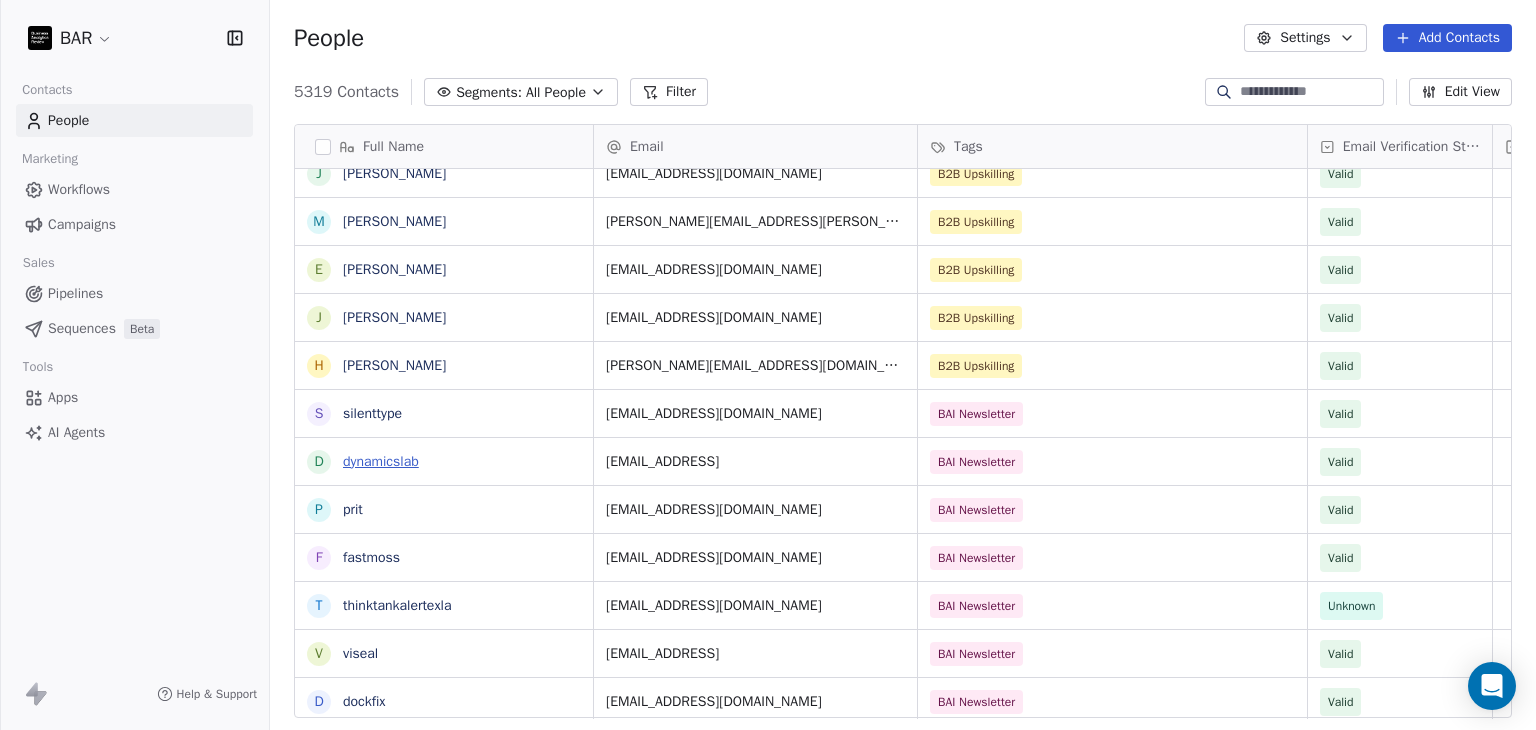 click on "dynamicslab" at bounding box center [381, 461] 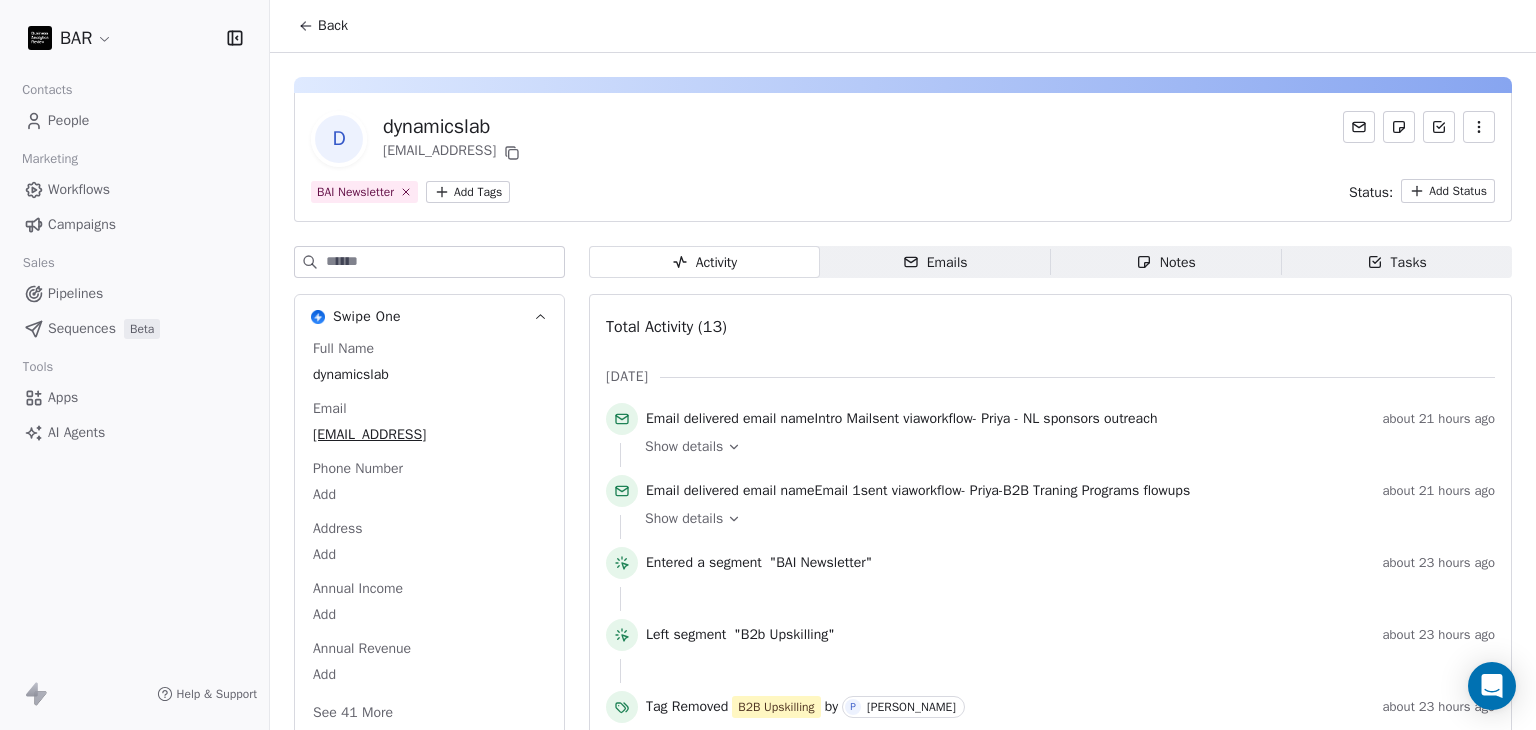 click 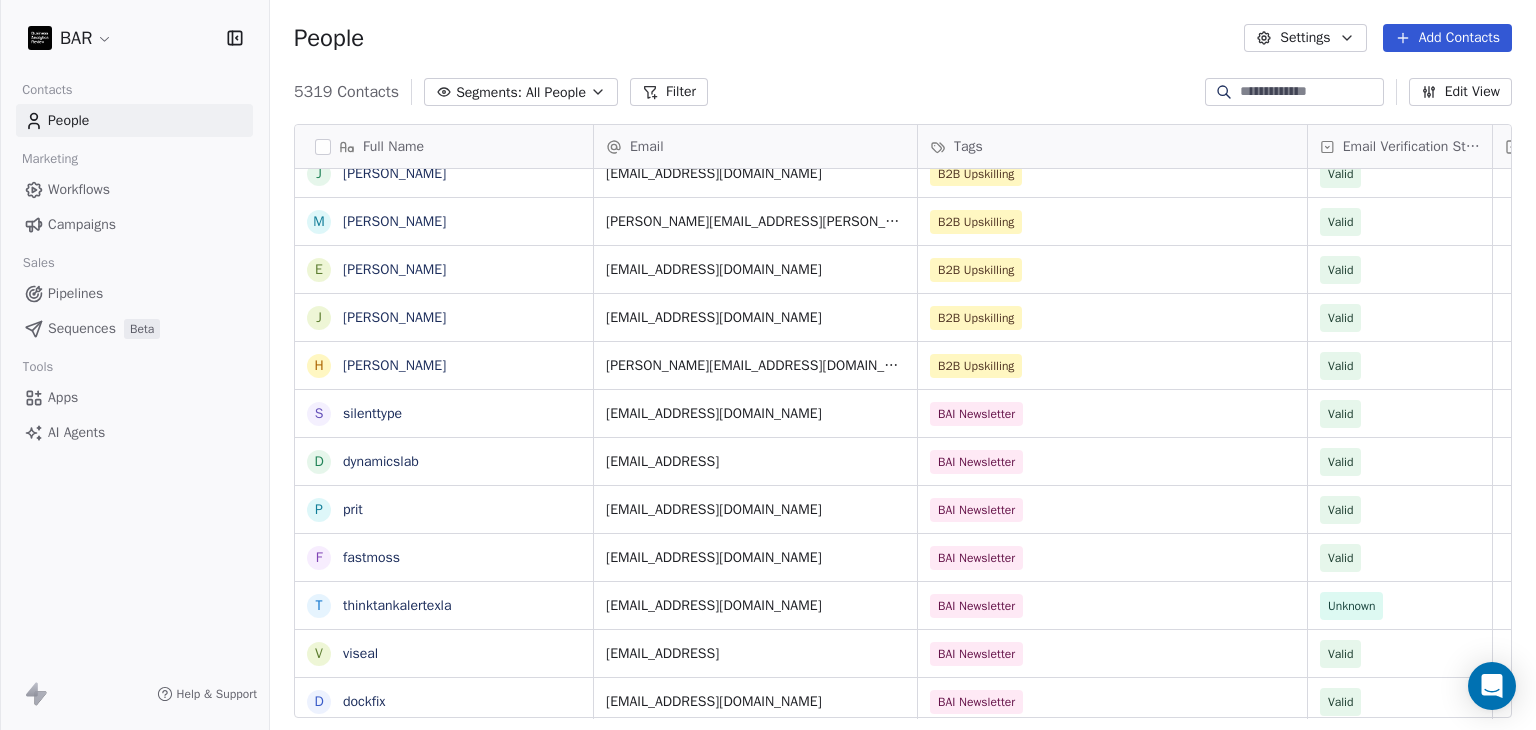 drag, startPoint x: 355, startPoint y: 562, endPoint x: 496, endPoint y: 581, distance: 142.27438 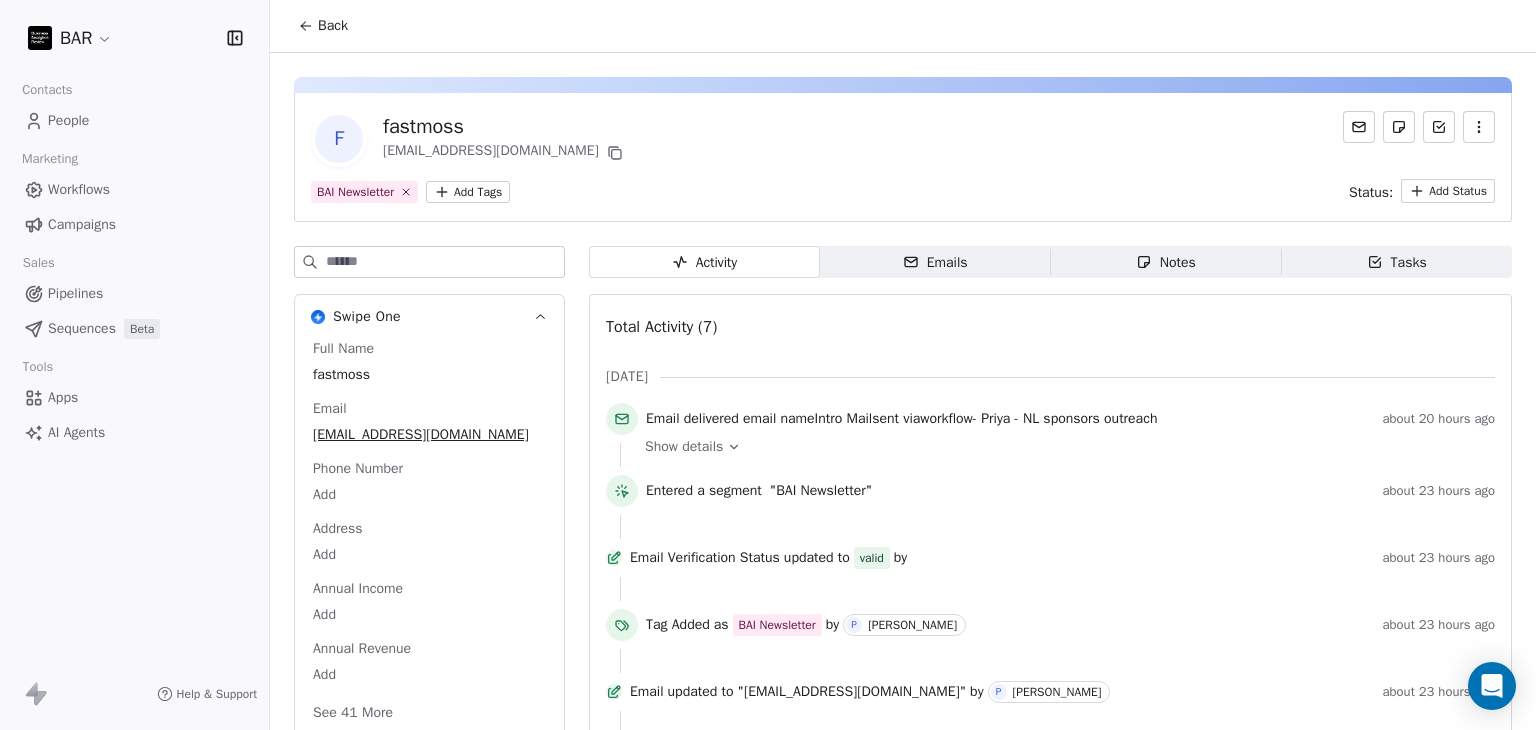 click 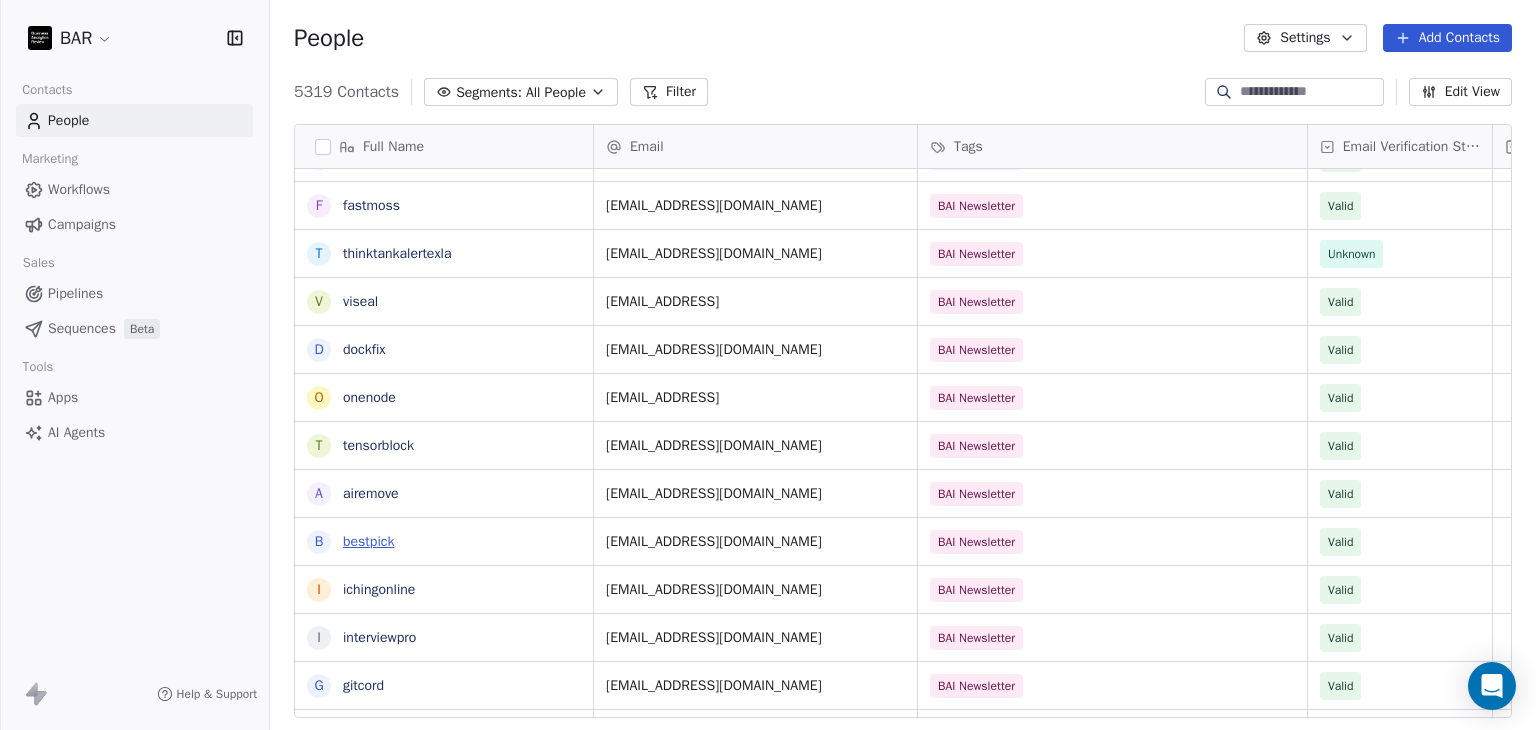 click on "bestpick" at bounding box center [368, 541] 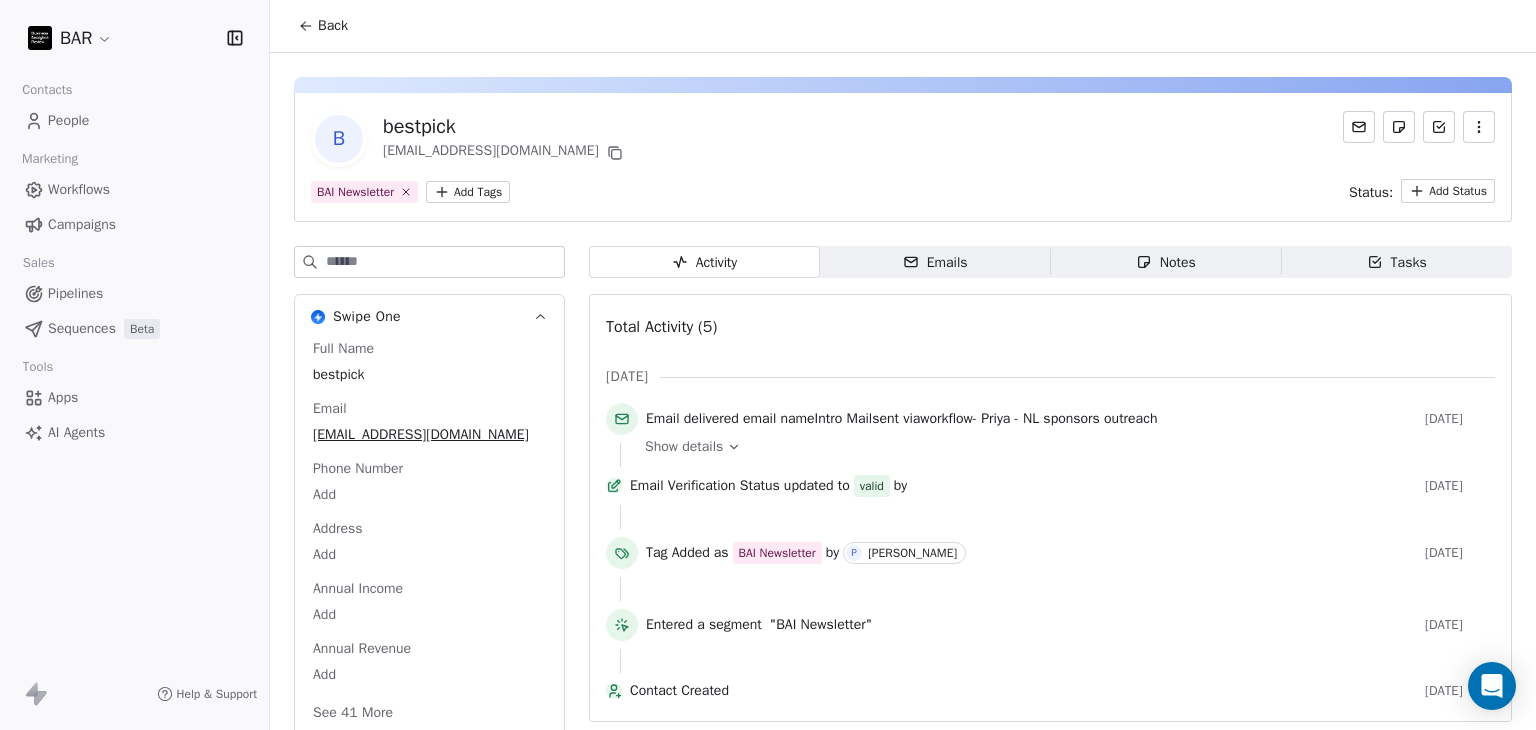 click on "Back" at bounding box center [323, 26] 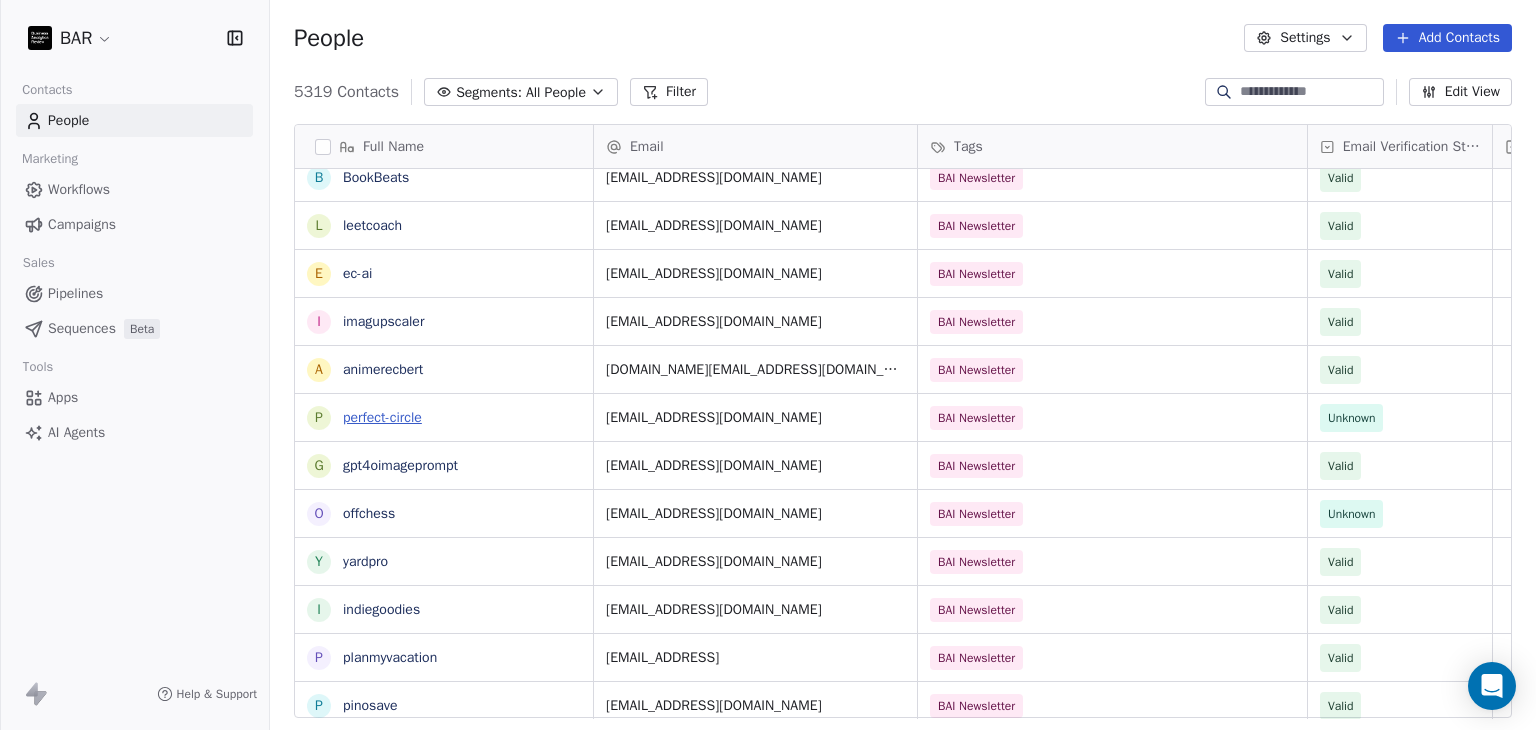 click on "perfect-circle" at bounding box center (382, 417) 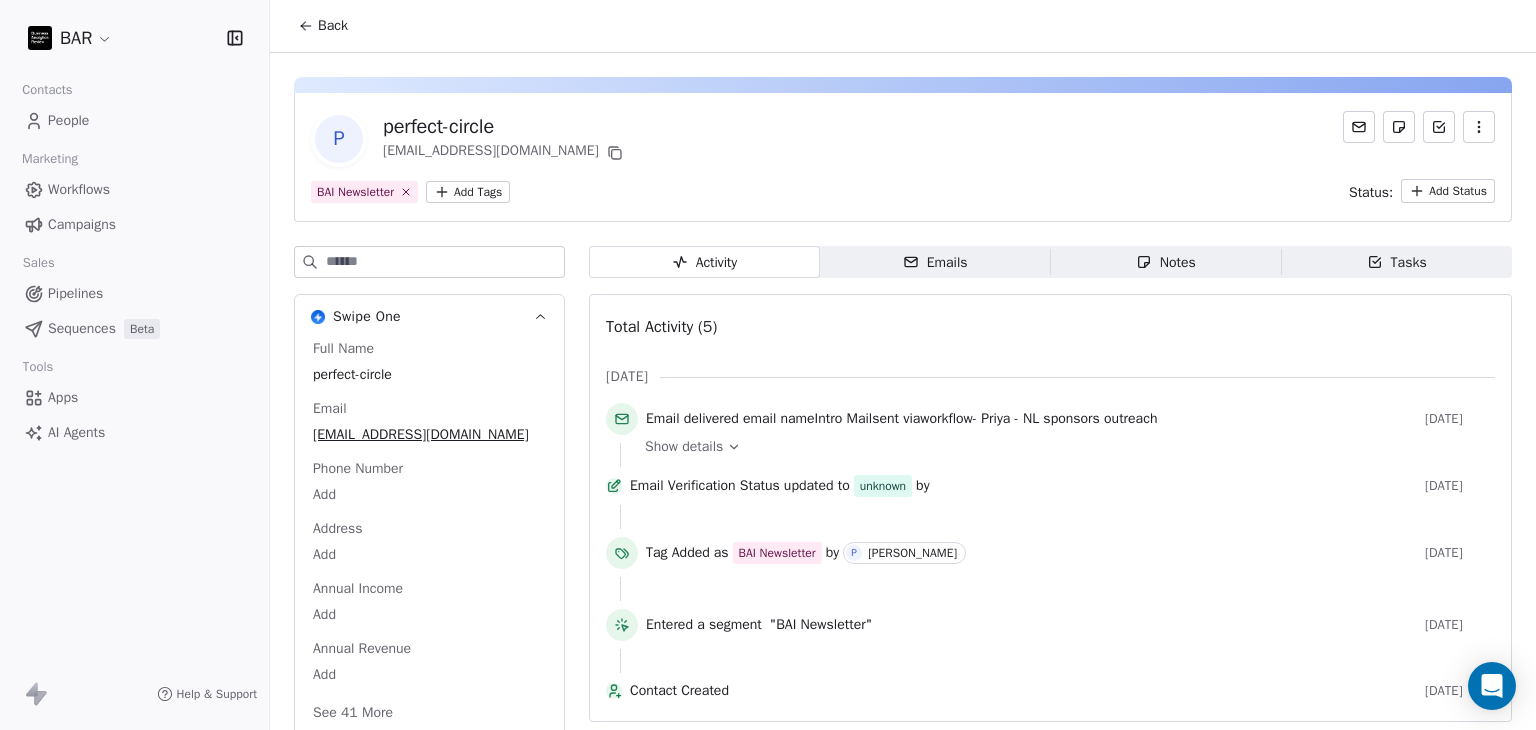 click on "Back" at bounding box center [323, 26] 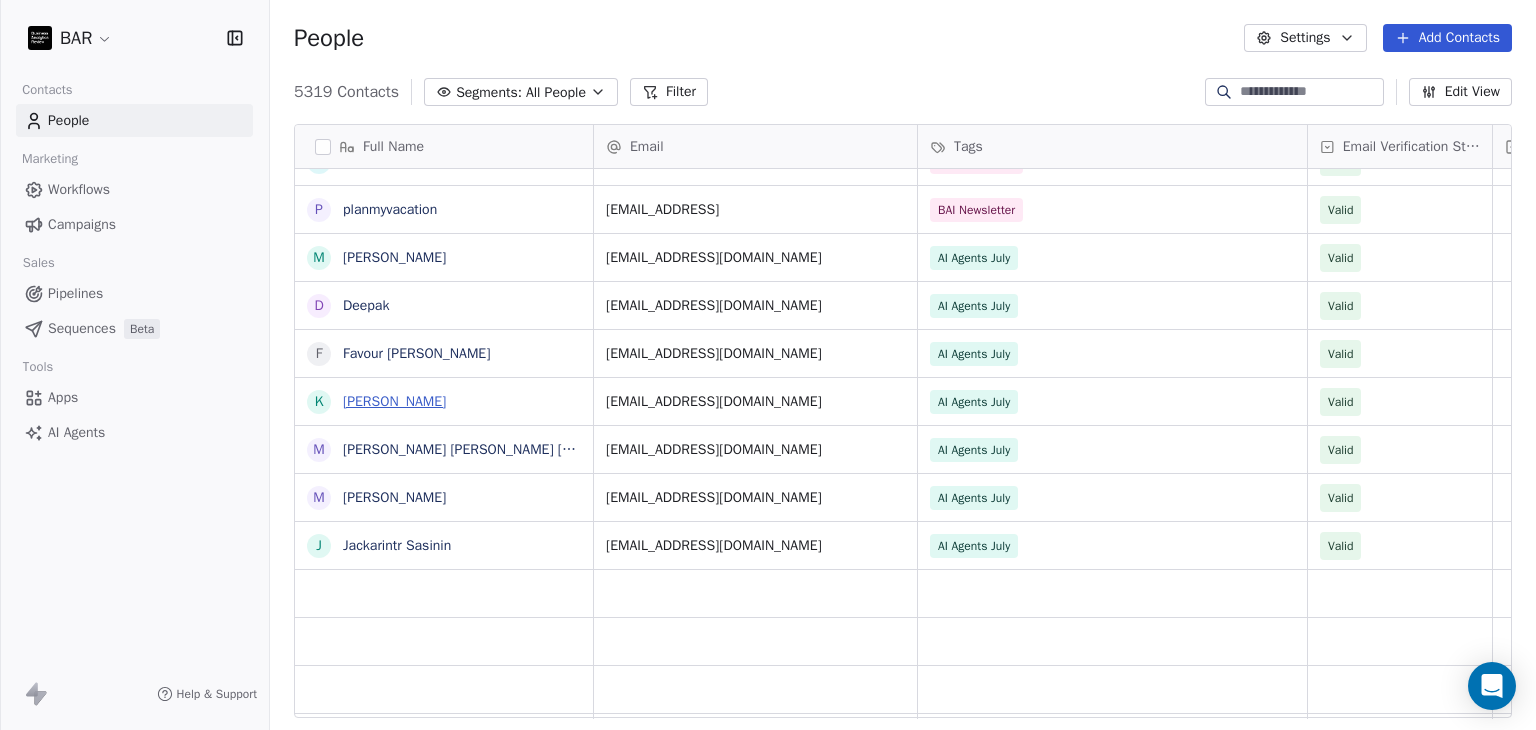 click on "[PERSON_NAME]" at bounding box center [394, 401] 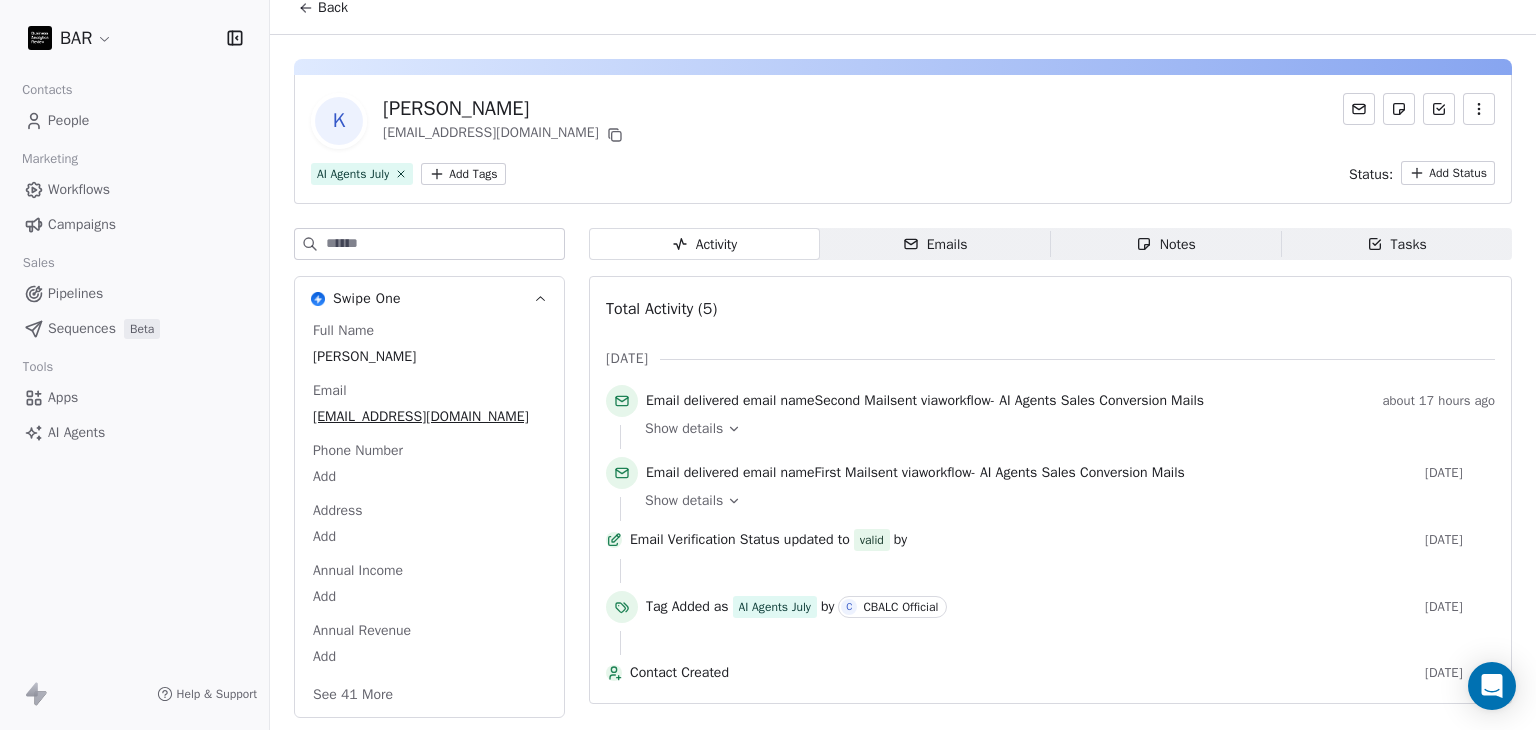 click on "Back" at bounding box center [333, 8] 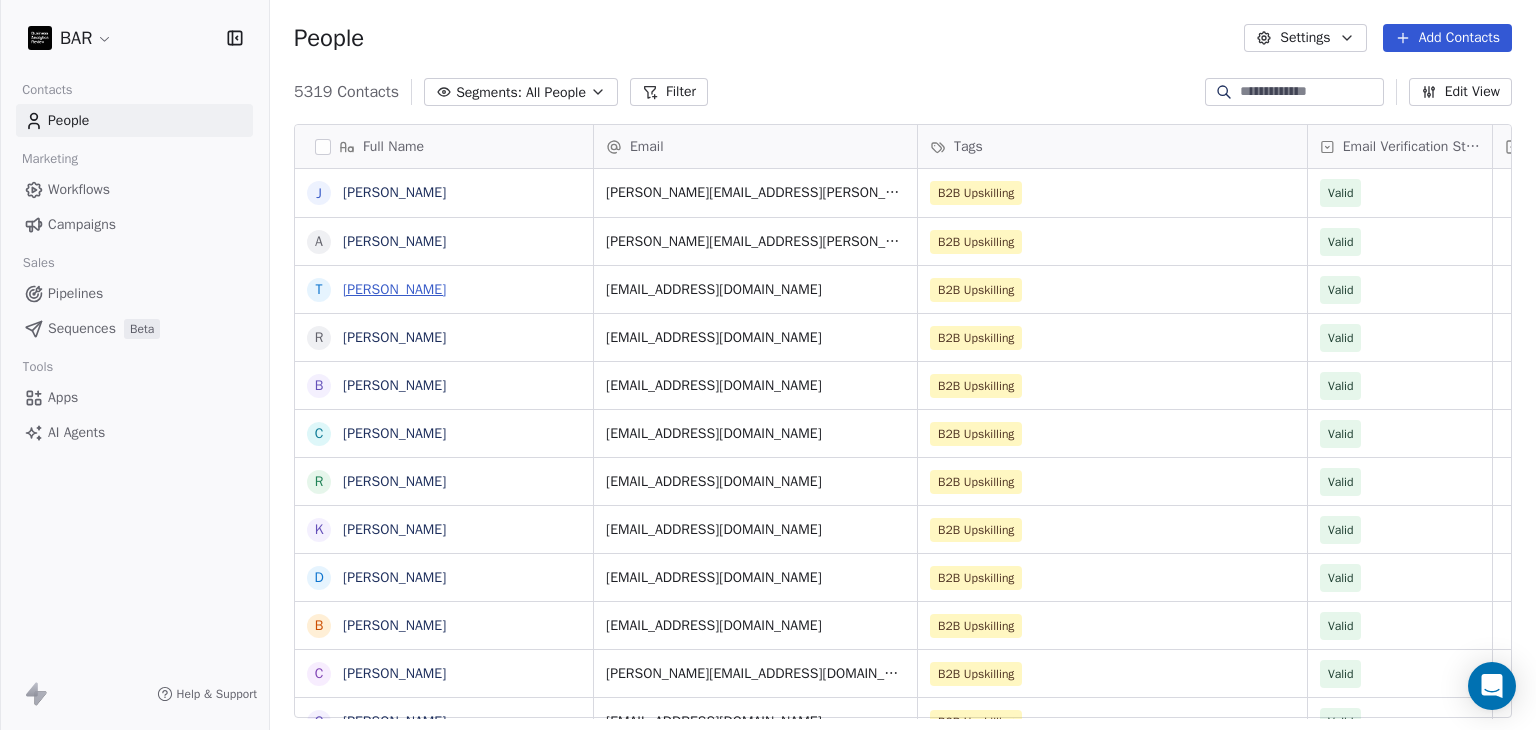 click on "[PERSON_NAME]" at bounding box center (394, 289) 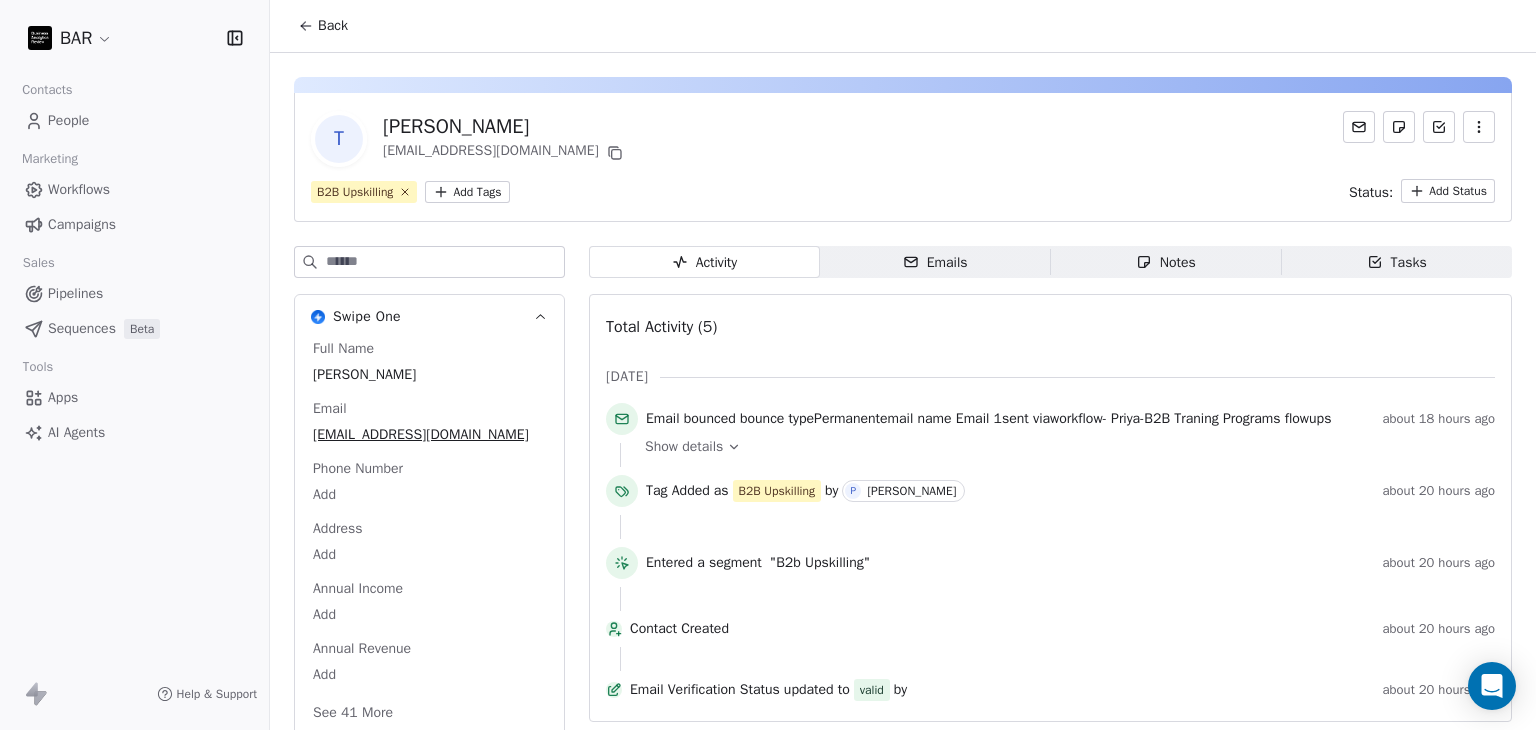 click on "Back" at bounding box center (323, 26) 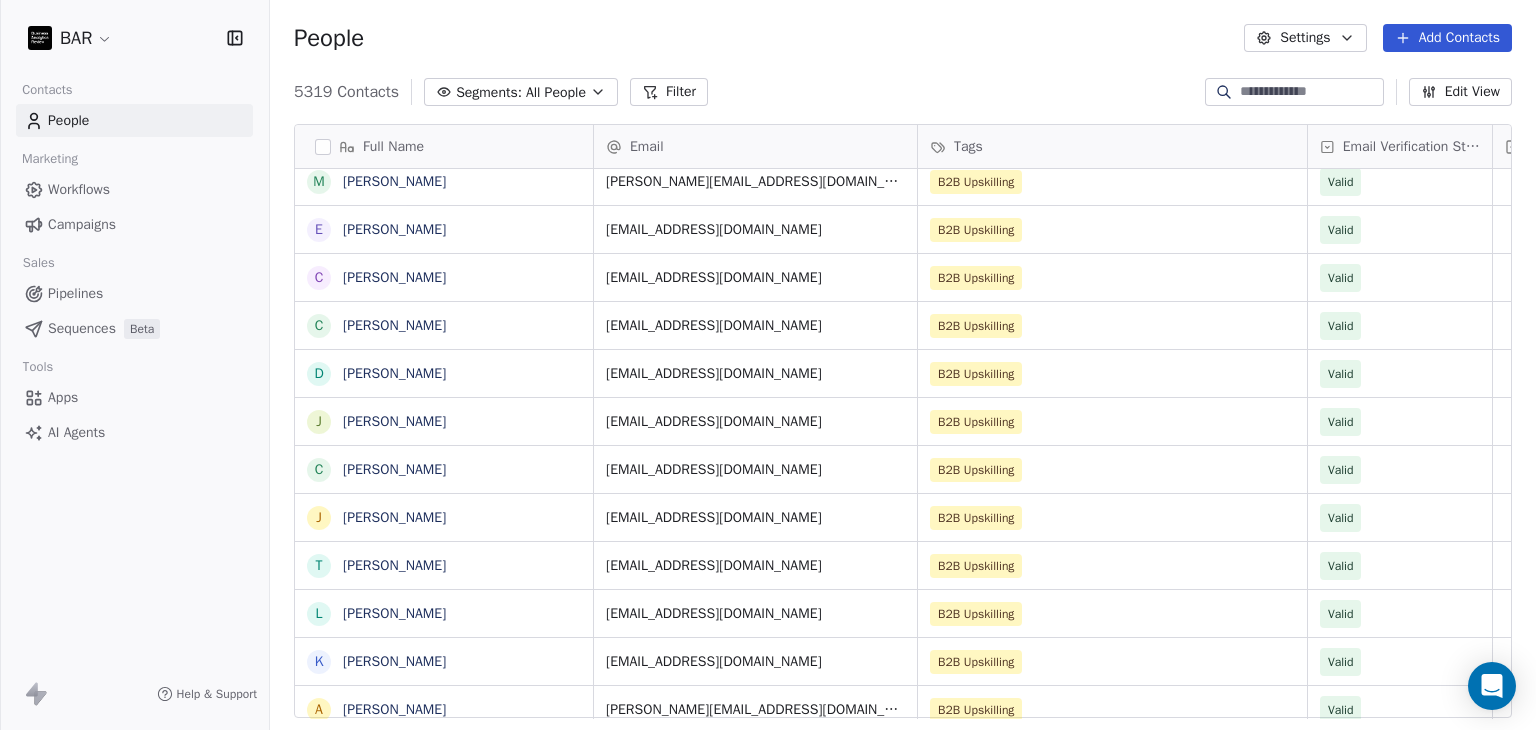 click on "Add Contacts" at bounding box center (1447, 38) 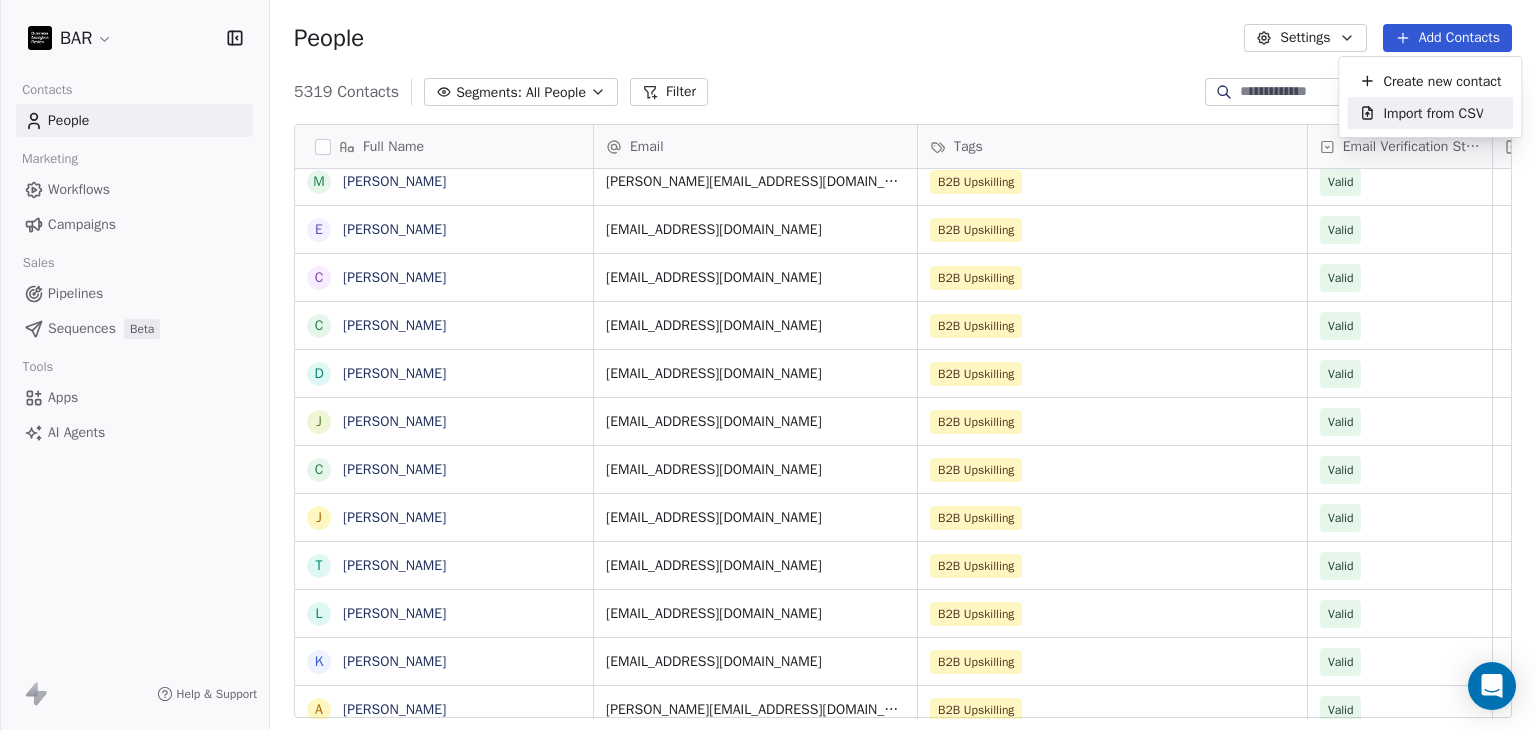 click on "Import from CSV" at bounding box center (1433, 113) 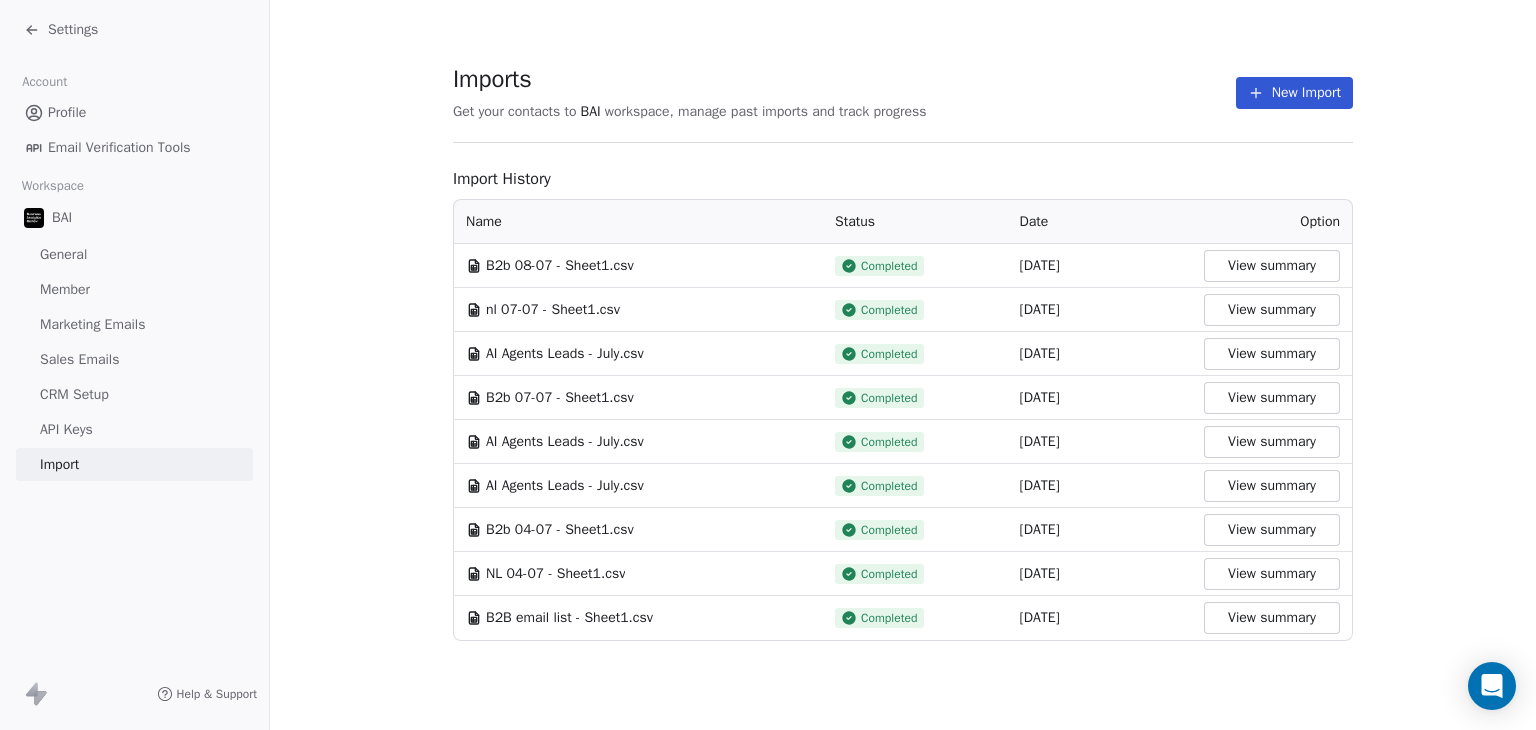 click on "New Import" at bounding box center [1294, 93] 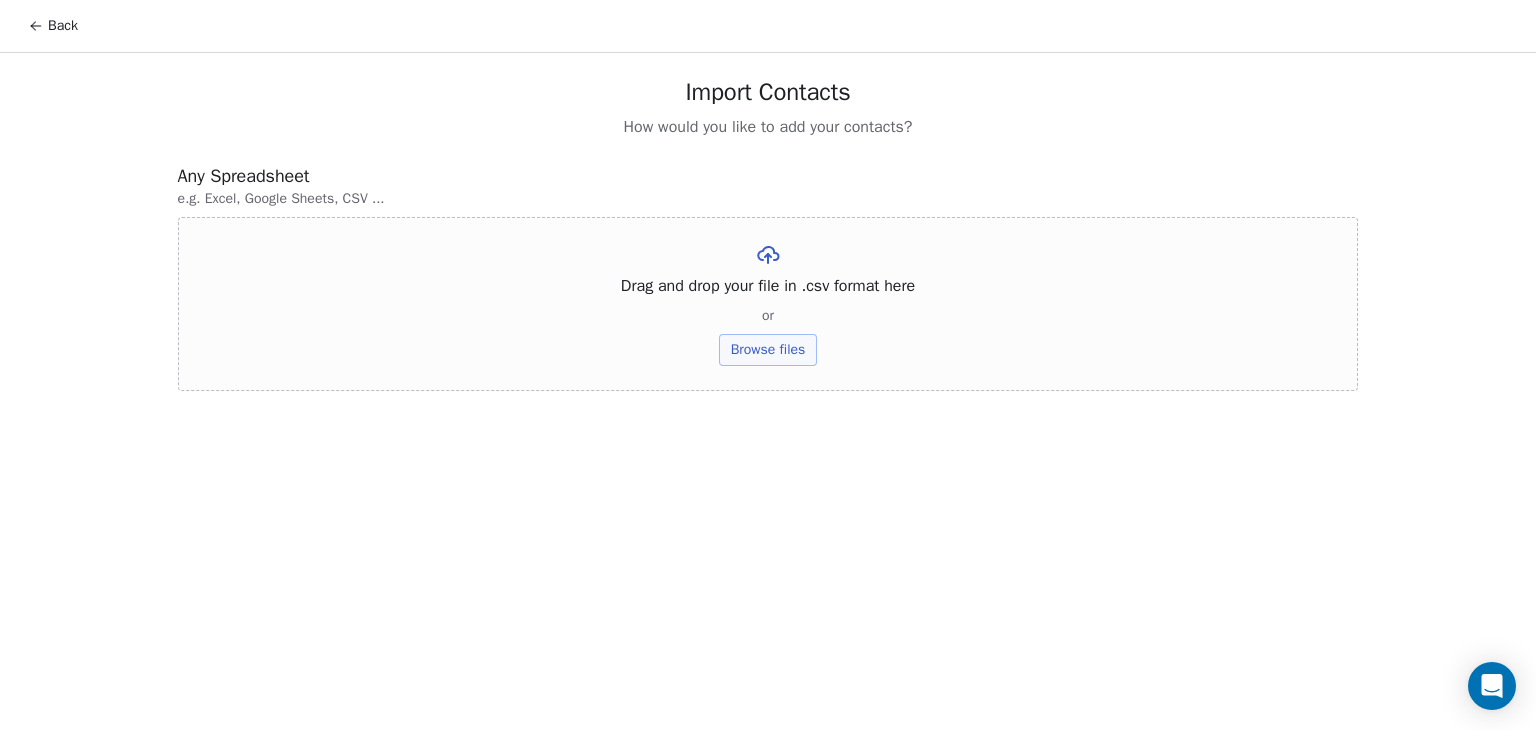 click on "Browse files" at bounding box center (768, 350) 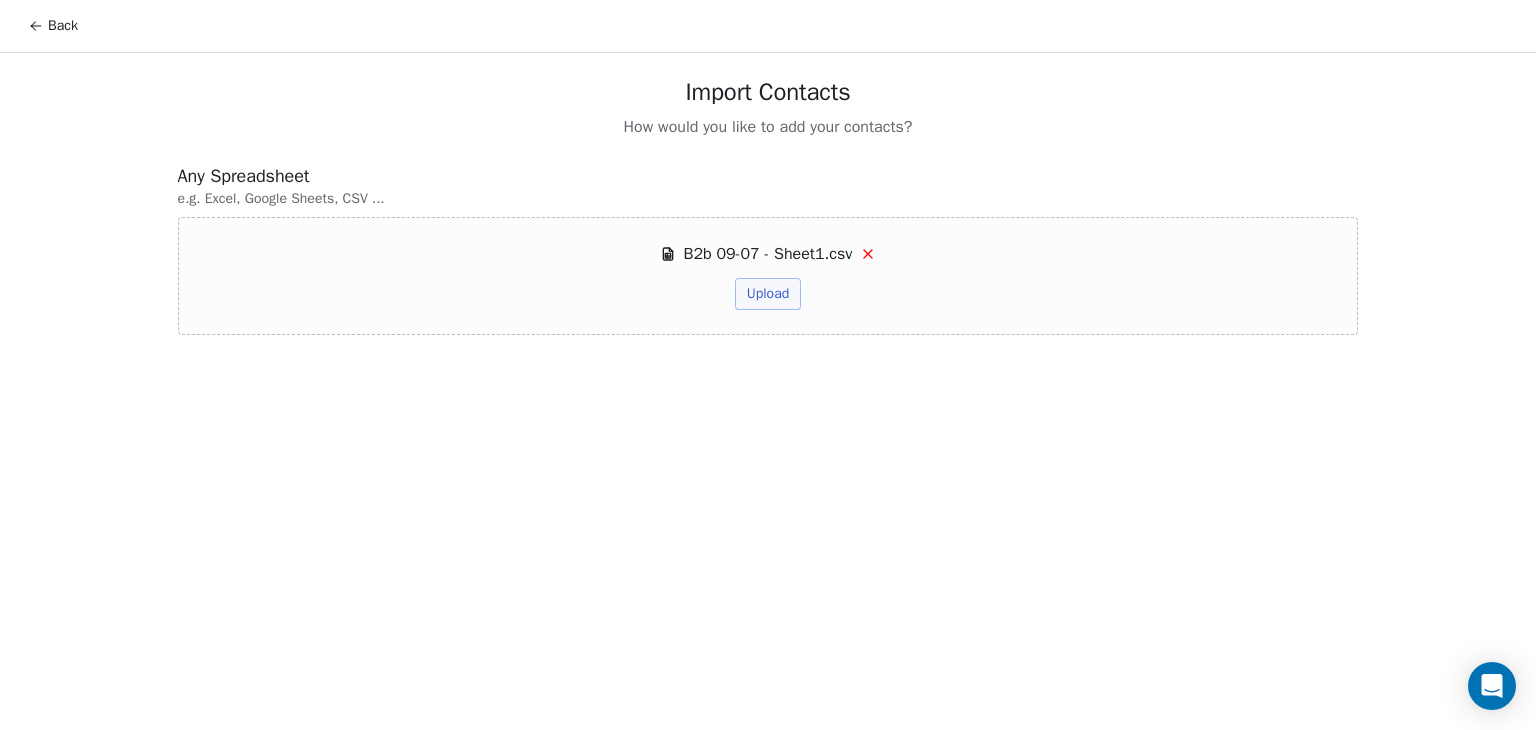 click on "Upload" at bounding box center [768, 294] 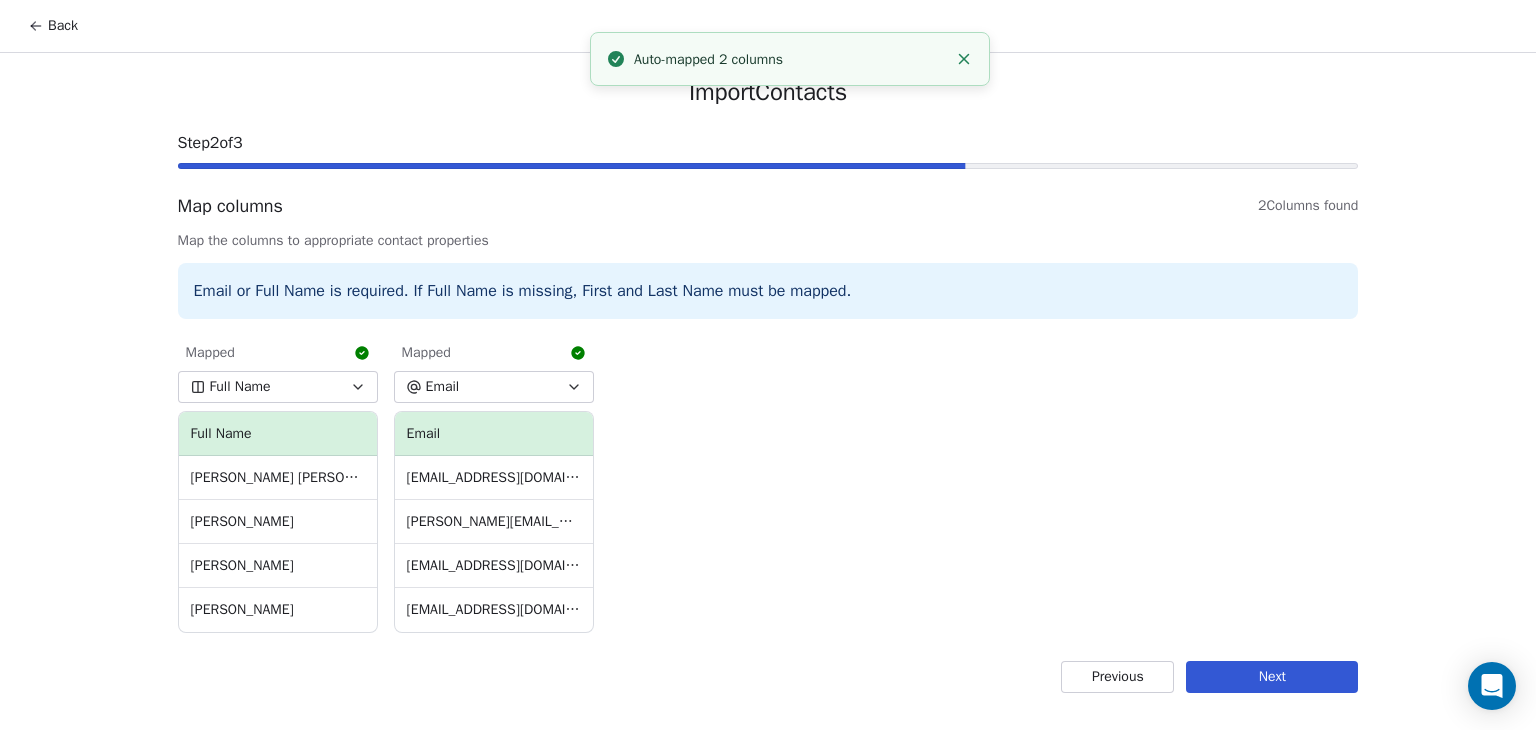 click on "Next" at bounding box center (1272, 677) 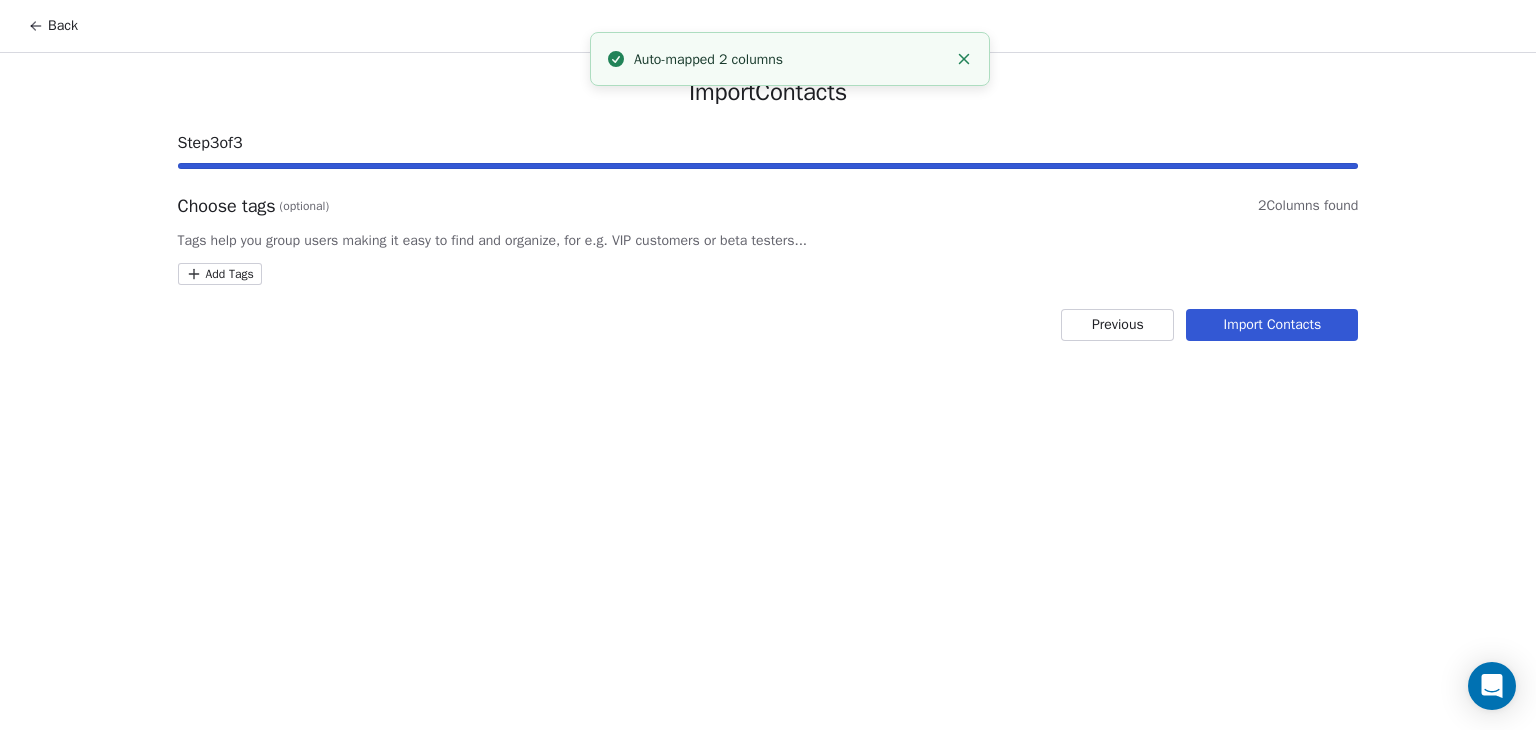click on "Back Import  Contacts Step  3  of  3 Choose tags (optional) 2  Columns found Tags help you group users making it easy to find and organize, for e.g. VIP customers or beta testers...  Add Tags Previous Import Contacts   Auto-mapped 2 columns" at bounding box center (768, 365) 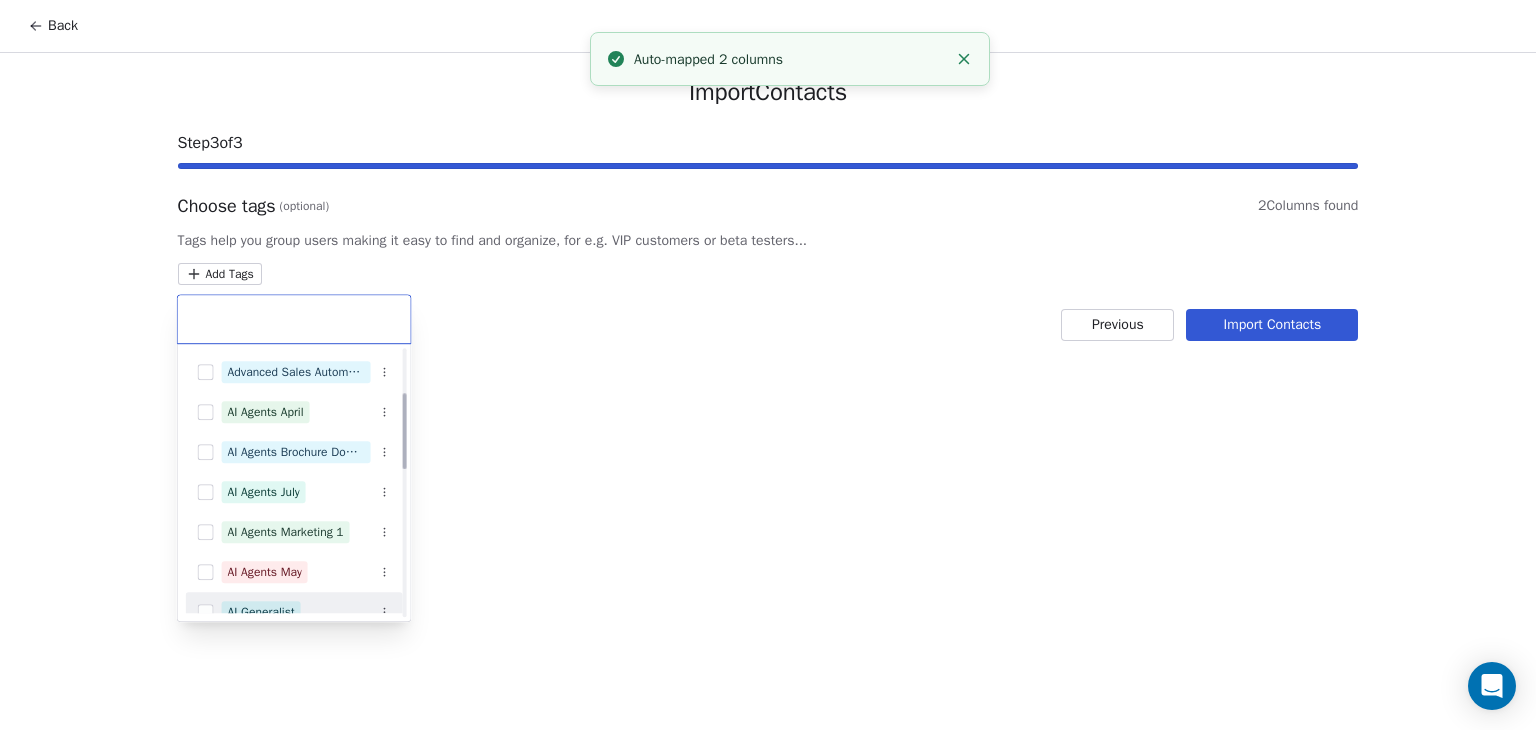 scroll, scrollTop: 200, scrollLeft: 0, axis: vertical 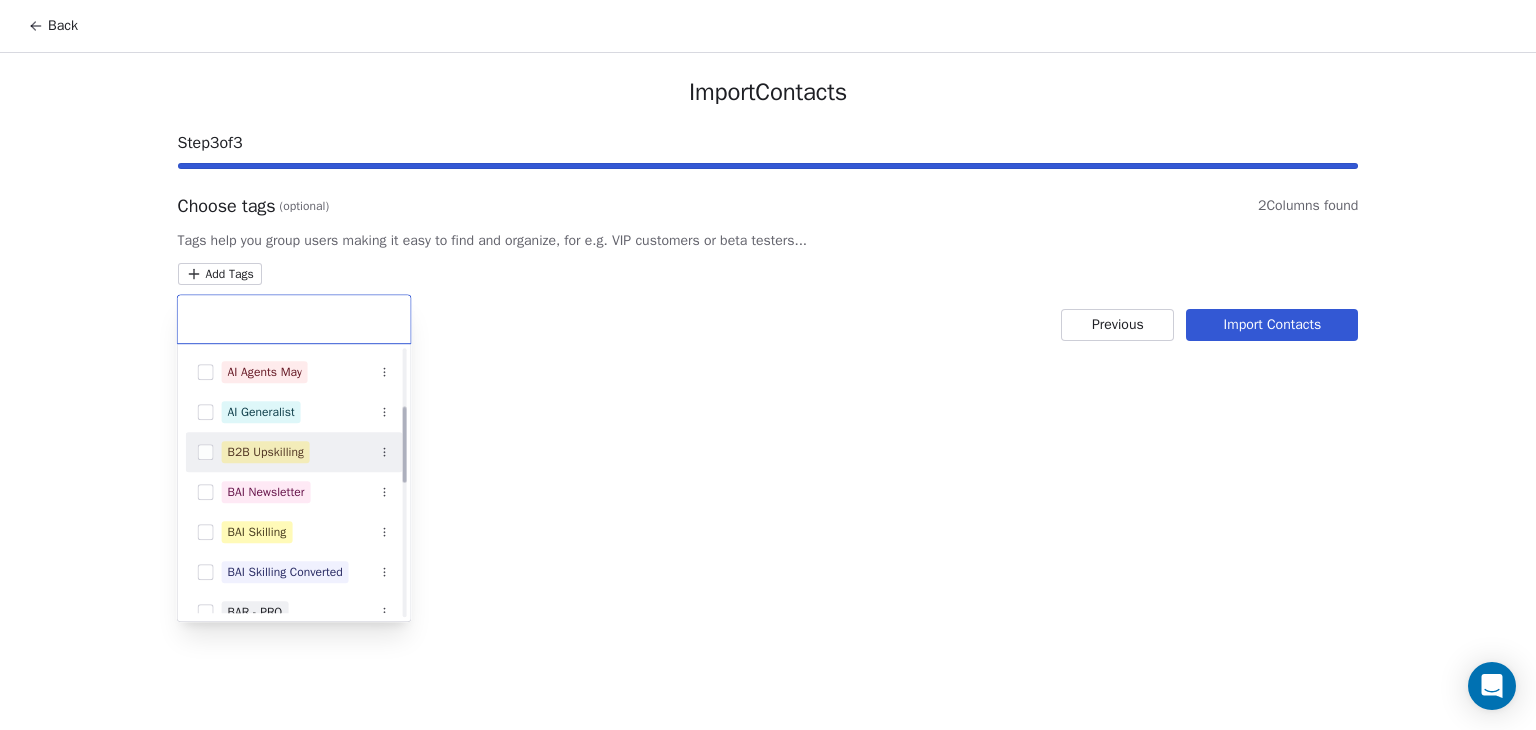 click on "B2B Upskilling" at bounding box center (266, 452) 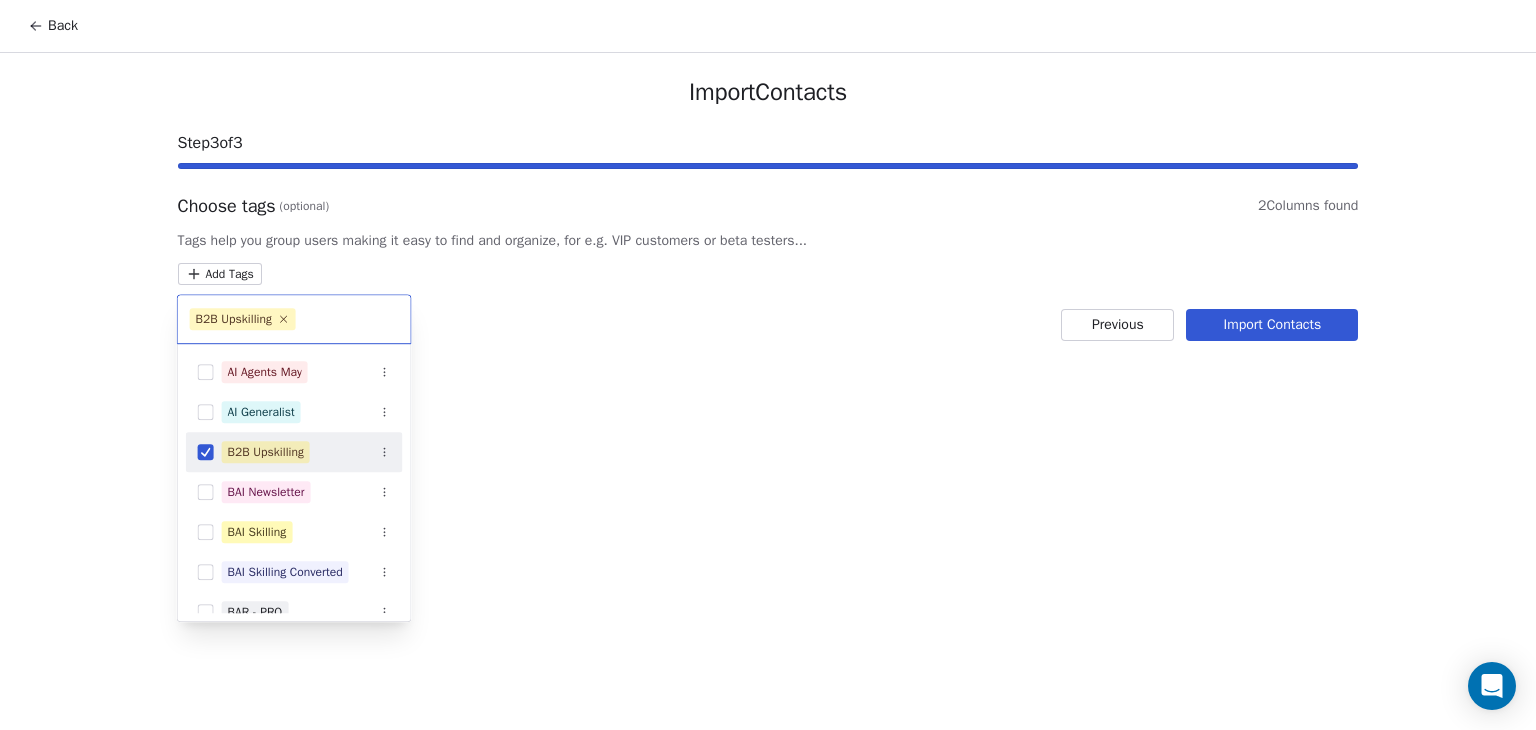click on "Back Import  Contacts Step  3  of  3 Choose tags (optional) 2  Columns found Tags help you group users making it easy to find and organize, for e.g. VIP customers or beta testers...  Add Tags Previous Import Contacts
B2B Upskilling Advanced Sales Automation Agent Masterclass AI Agents April AI Agents Brochure Download AI Agents July AI Agents Marketing 1 AI Agents May AI Generalist B2B Upskilling BAI Newsletter BAI Skilling BAI Skilling Converted BAR - PRO bsr- pro Email Course (AI Agents) Generative AI Bootcamp - [DATE] Generative AI Student [DATE] Marketin Leads" at bounding box center (768, 365) 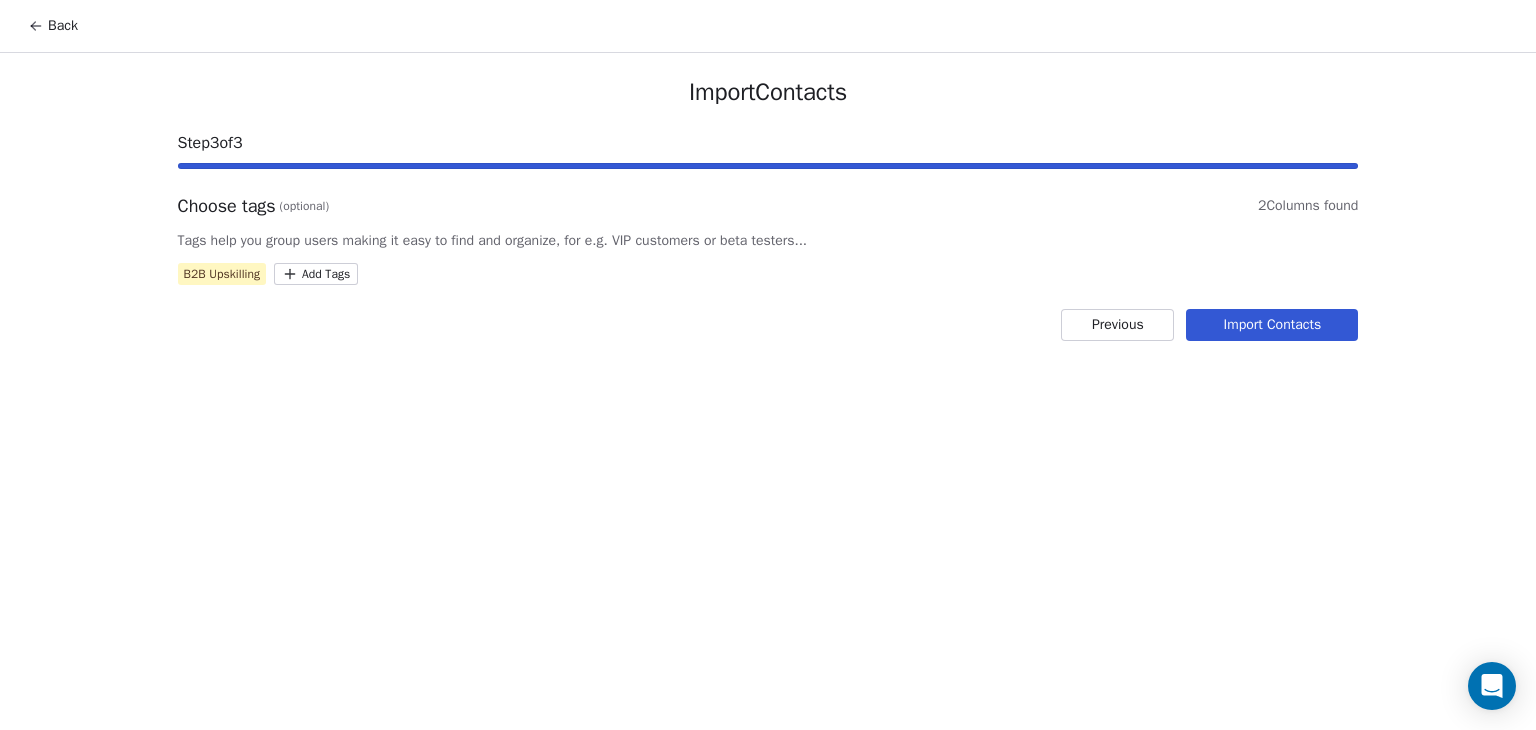 click on "Import Contacts" at bounding box center (1272, 325) 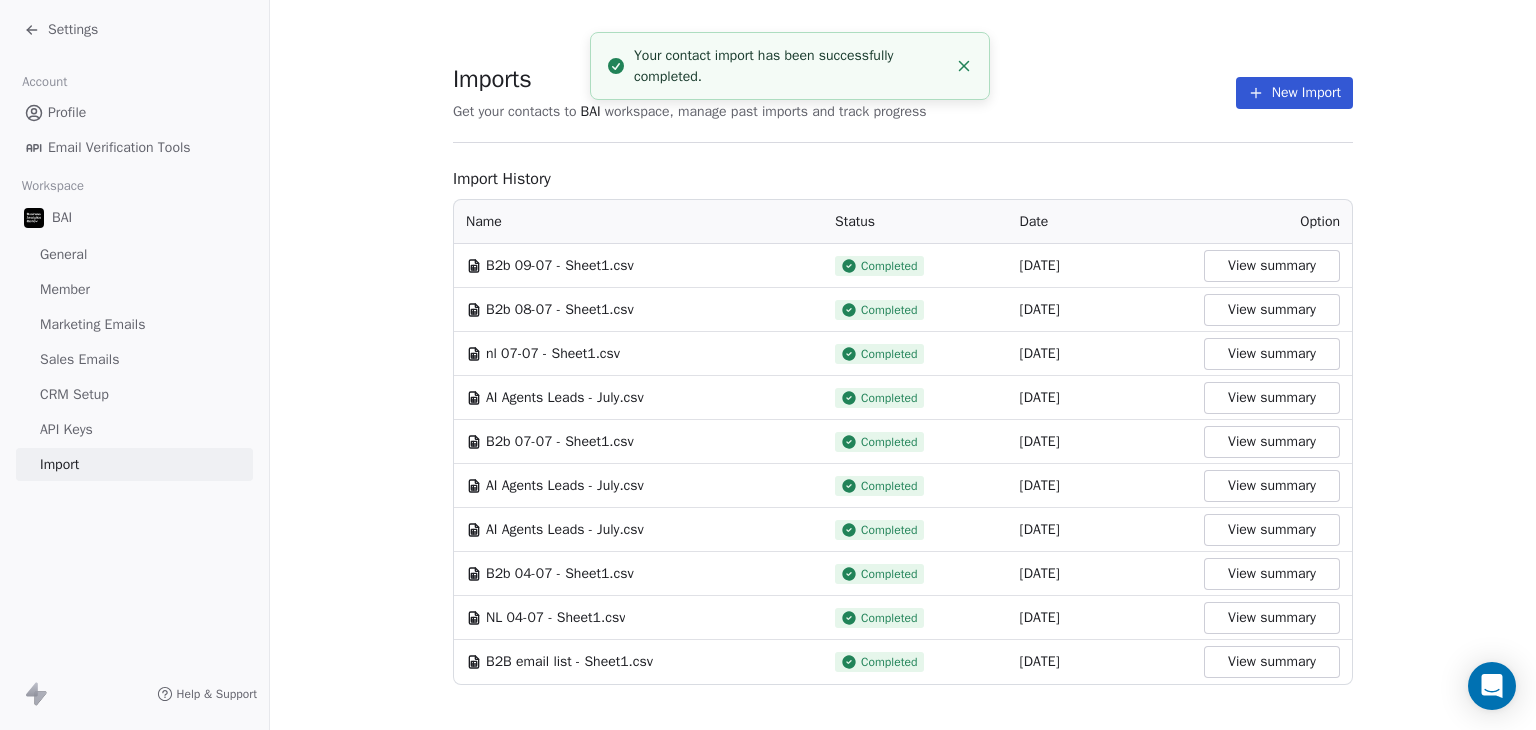 click 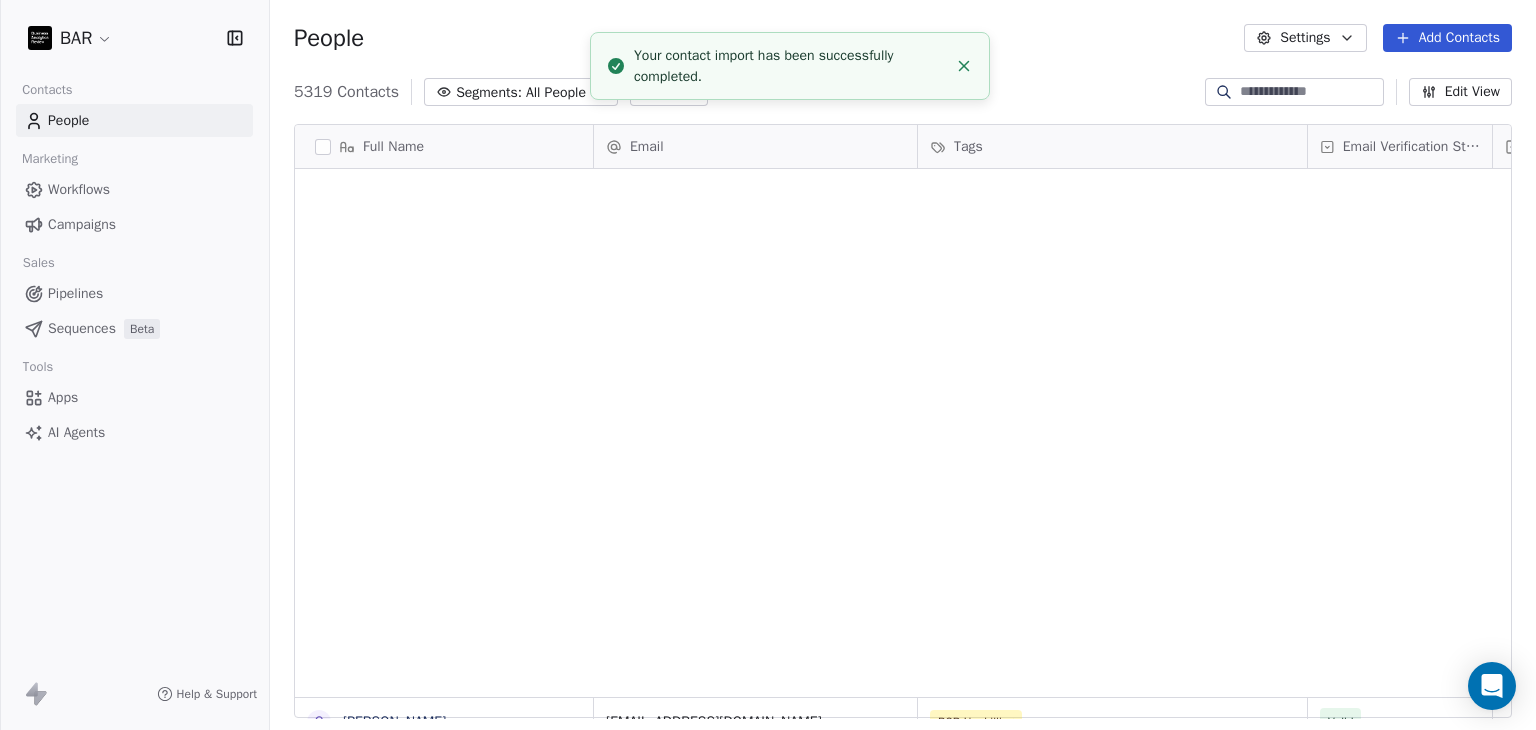 scroll, scrollTop: 1500, scrollLeft: 0, axis: vertical 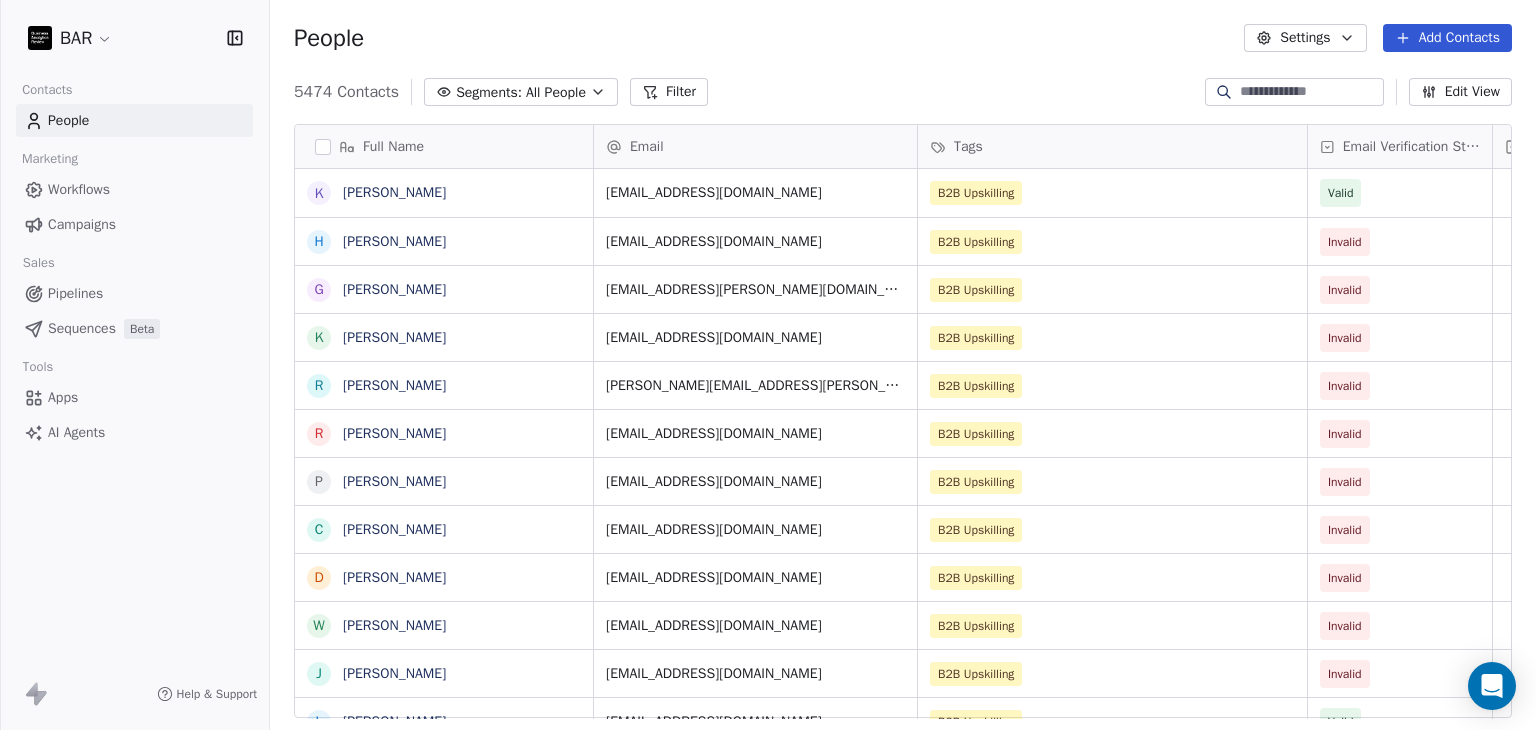 drag, startPoint x: 712, startPoint y: 91, endPoint x: 572, endPoint y: 125, distance: 144.06943 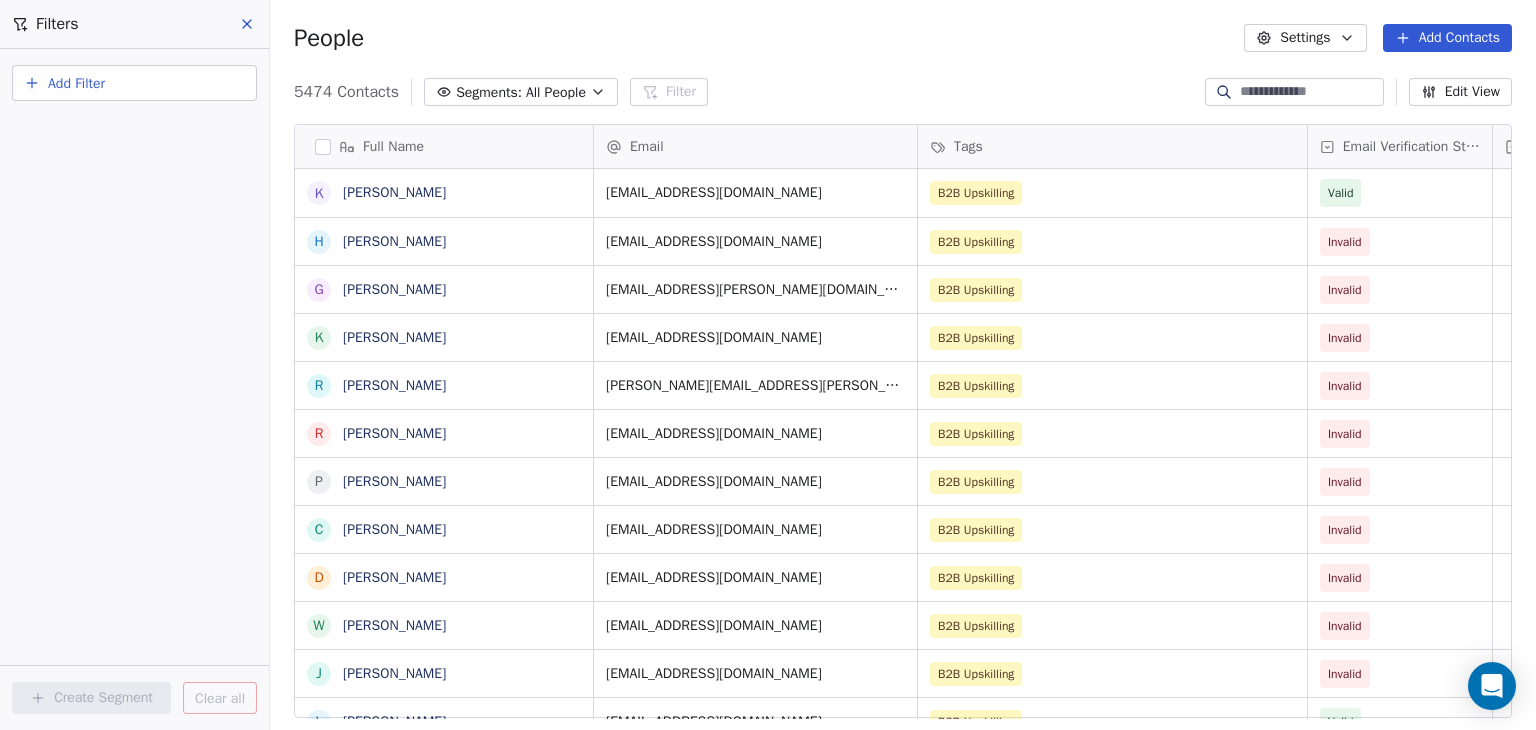 click on "Add Filter" at bounding box center [134, 83] 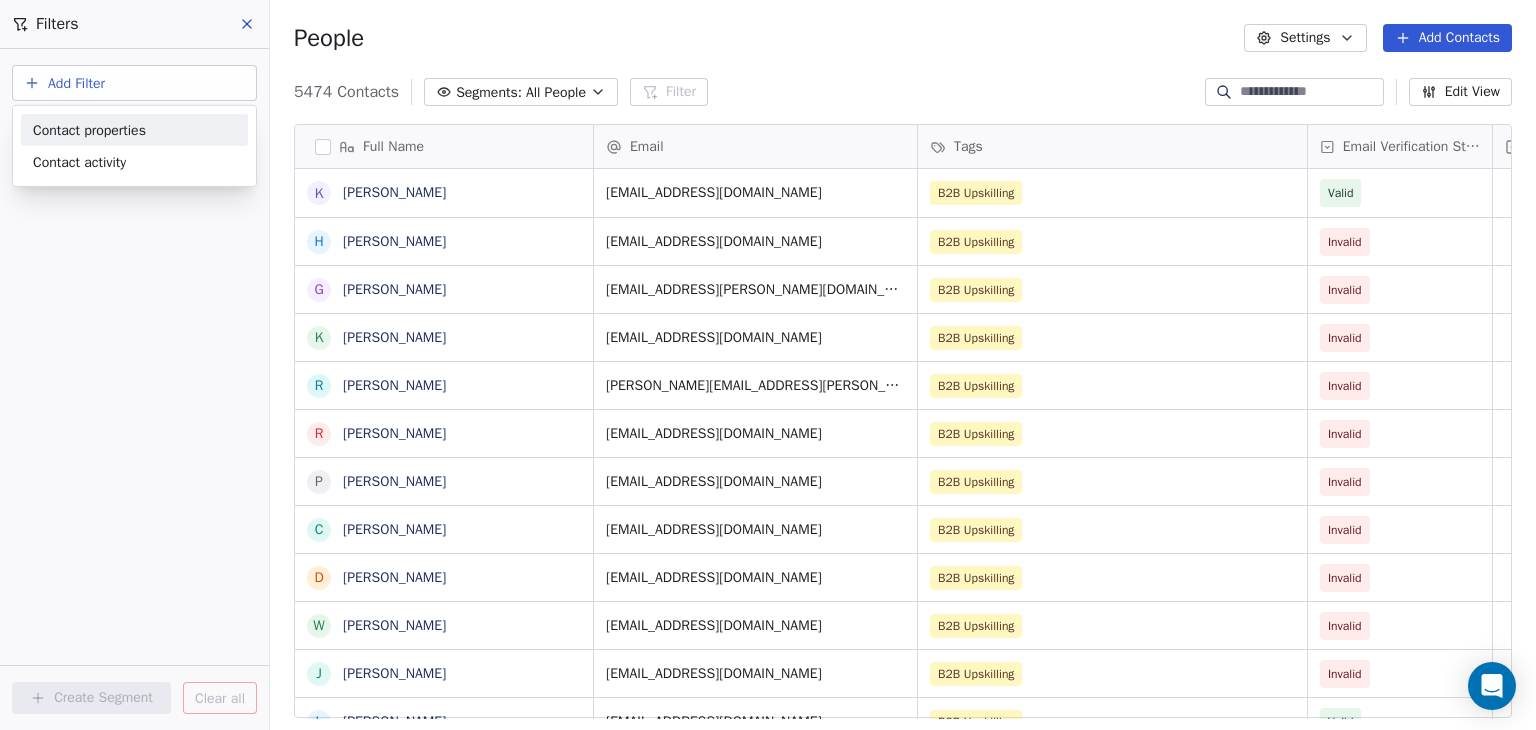 click on "Contact properties" at bounding box center (89, 129) 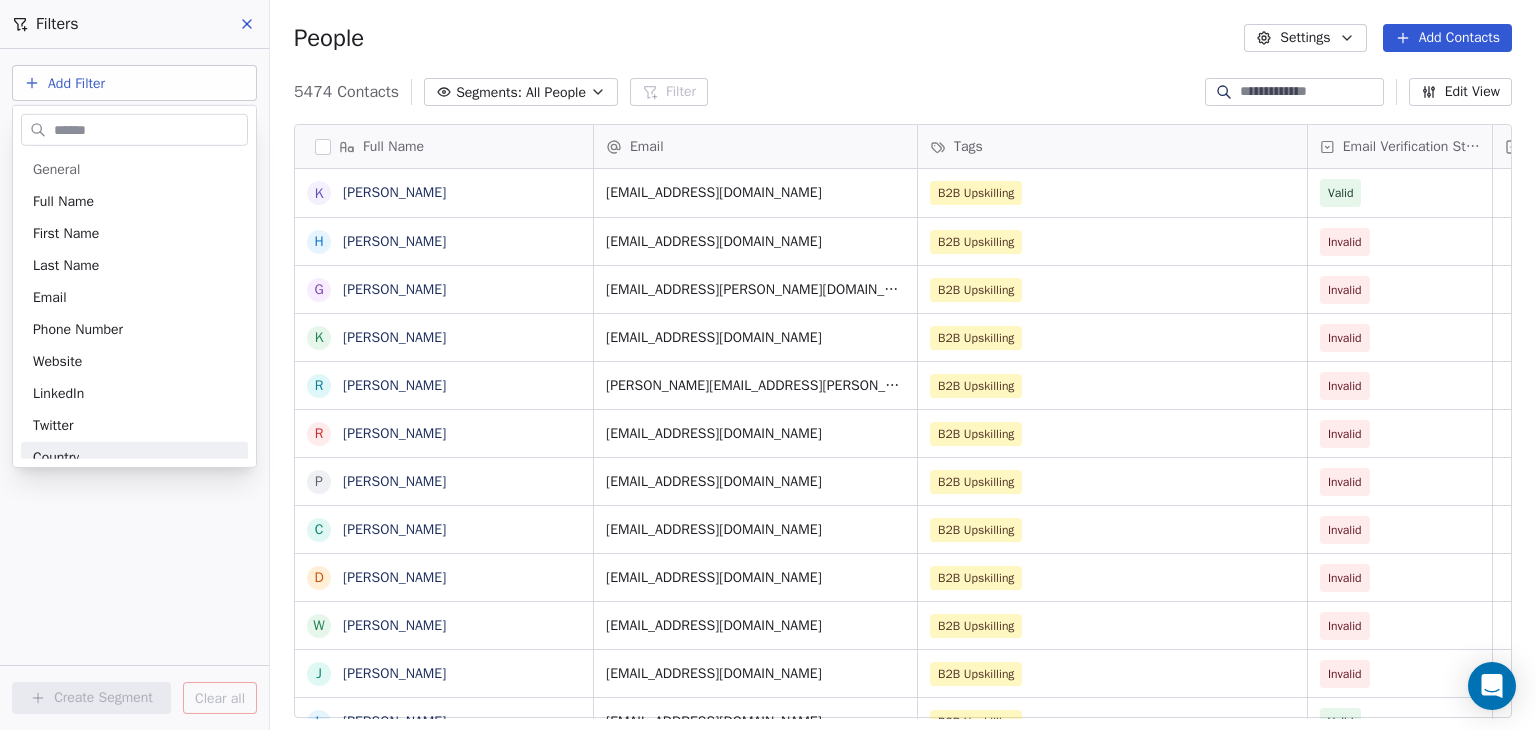 click on "BAR Contacts People Marketing Workflows Campaigns Sales Pipelines Sequences Beta Tools Apps AI Agents Help & Support Filters Add Filter  Create Segment Clear all People Settings  Add Contacts 5474 Contacts Segments: All People Filter  Edit View Tag Add to Sequence Full Name K [PERSON_NAME] H [PERSON_NAME] G [PERSON_NAME] K [PERSON_NAME] R [PERSON_NAME] R [PERSON_NAME] P [PERSON_NAME] C [PERSON_NAME] D [PERSON_NAME] W [PERSON_NAME] J [PERSON_NAME] L [PERSON_NAME] M [PERSON_NAME] L [PERSON_NAME] R [PERSON_NAME] P [PERSON_NAME] C [PERSON_NAME] [PERSON_NAME] D [PERSON_NAME] V [PERSON_NAME] D [PERSON_NAME] A [PERSON_NAME] S [PERSON_NAME] D [PERSON_NAME] B [PERSON_NAME] L [PERSON_NAME] M [PERSON_NAME] C [PERSON_NAME] R [PERSON_NAME] L [PERSON_NAME] M [PERSON_NAME] R [PERSON_NAME] C [PERSON_NAME] Email Tags Email Verification Status Status [EMAIL_ADDRESS][DOMAIN_NAME] B2B Upskilling Valid [EMAIL_ADDRESS][DOMAIN_NAME] B2B Upskilling Invalid [EMAIL_ADDRESS][PERSON_NAME][DOMAIN_NAME] B2B Upskilling Invalid B2B Upskilling Invalid" at bounding box center [768, 365] 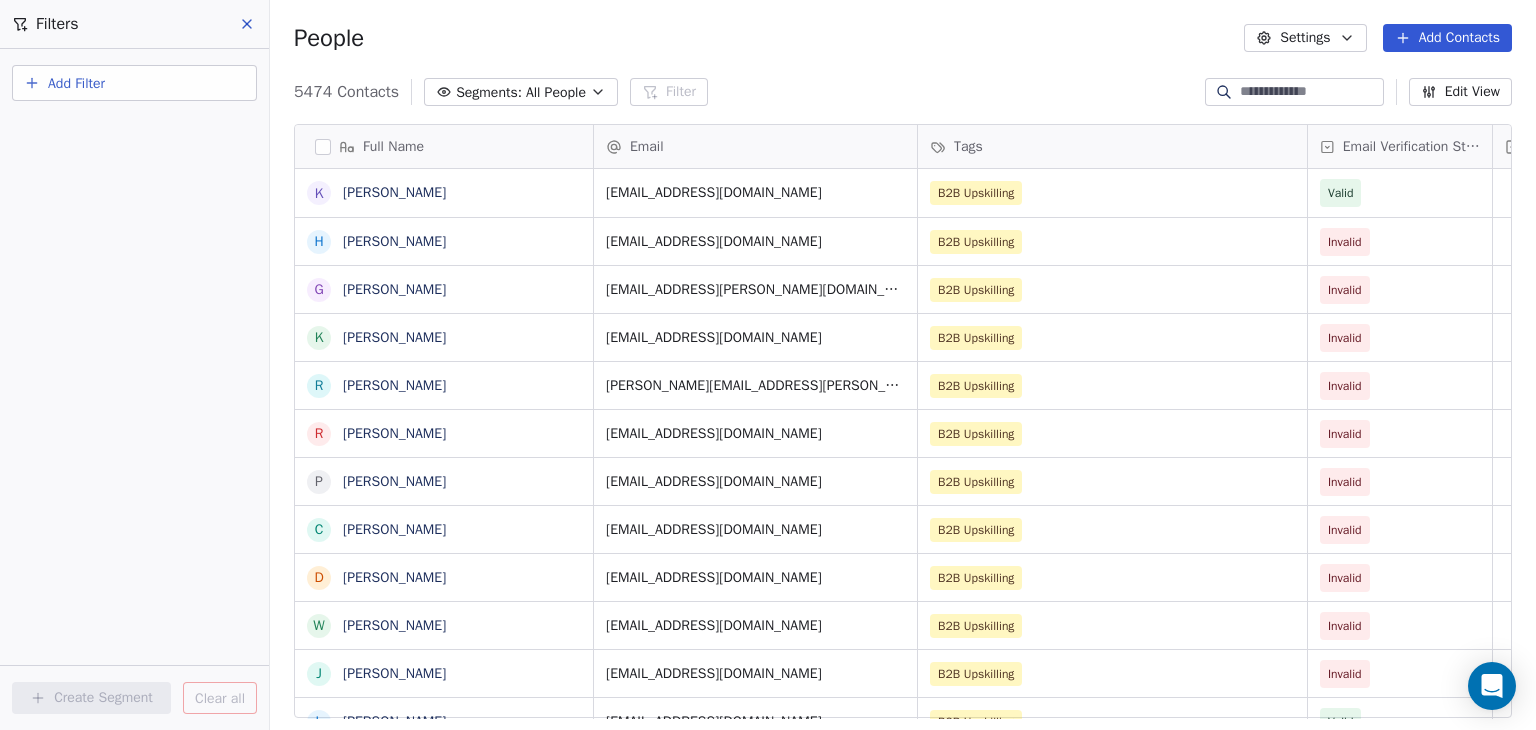 click on "Add Filter" at bounding box center (134, 83) 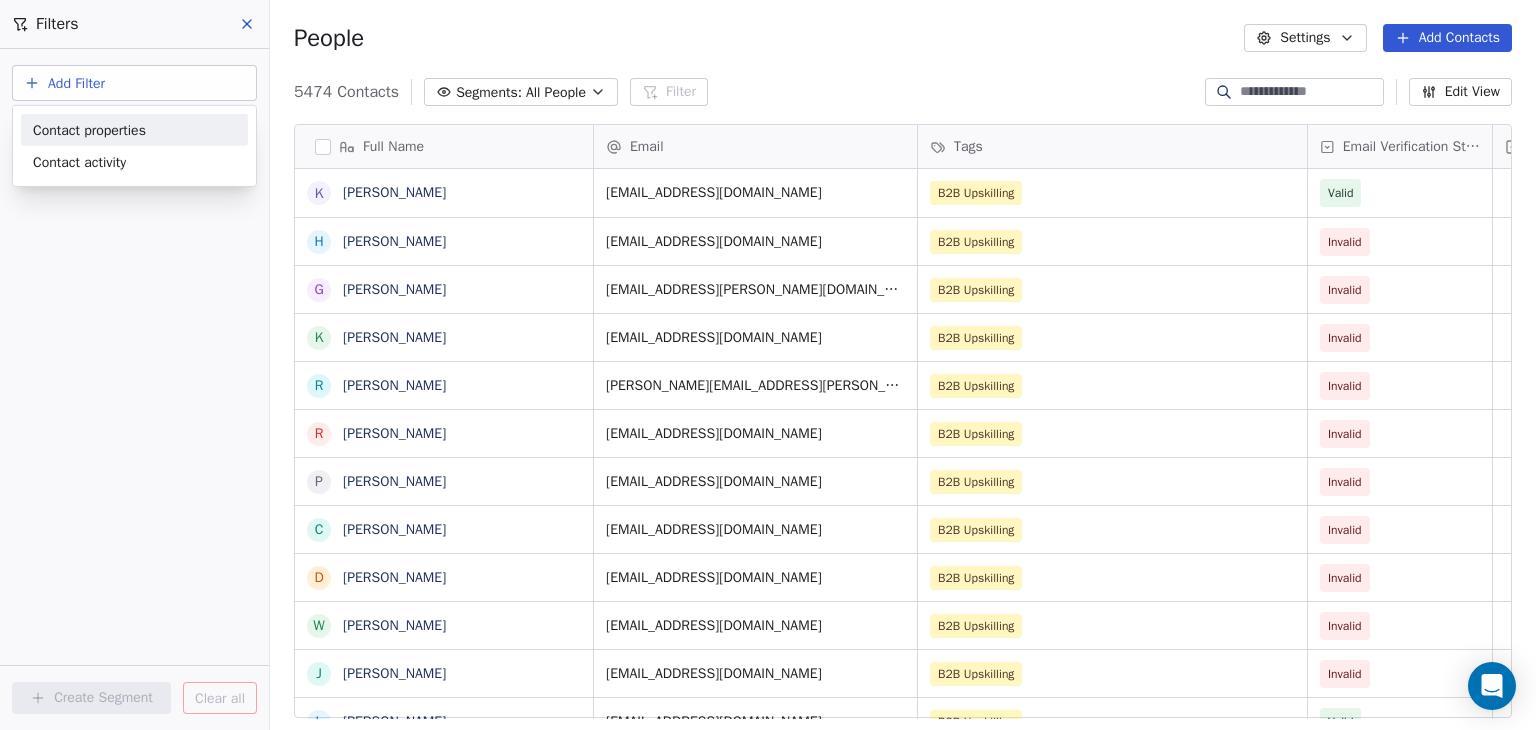 click on "Contact properties" at bounding box center (89, 129) 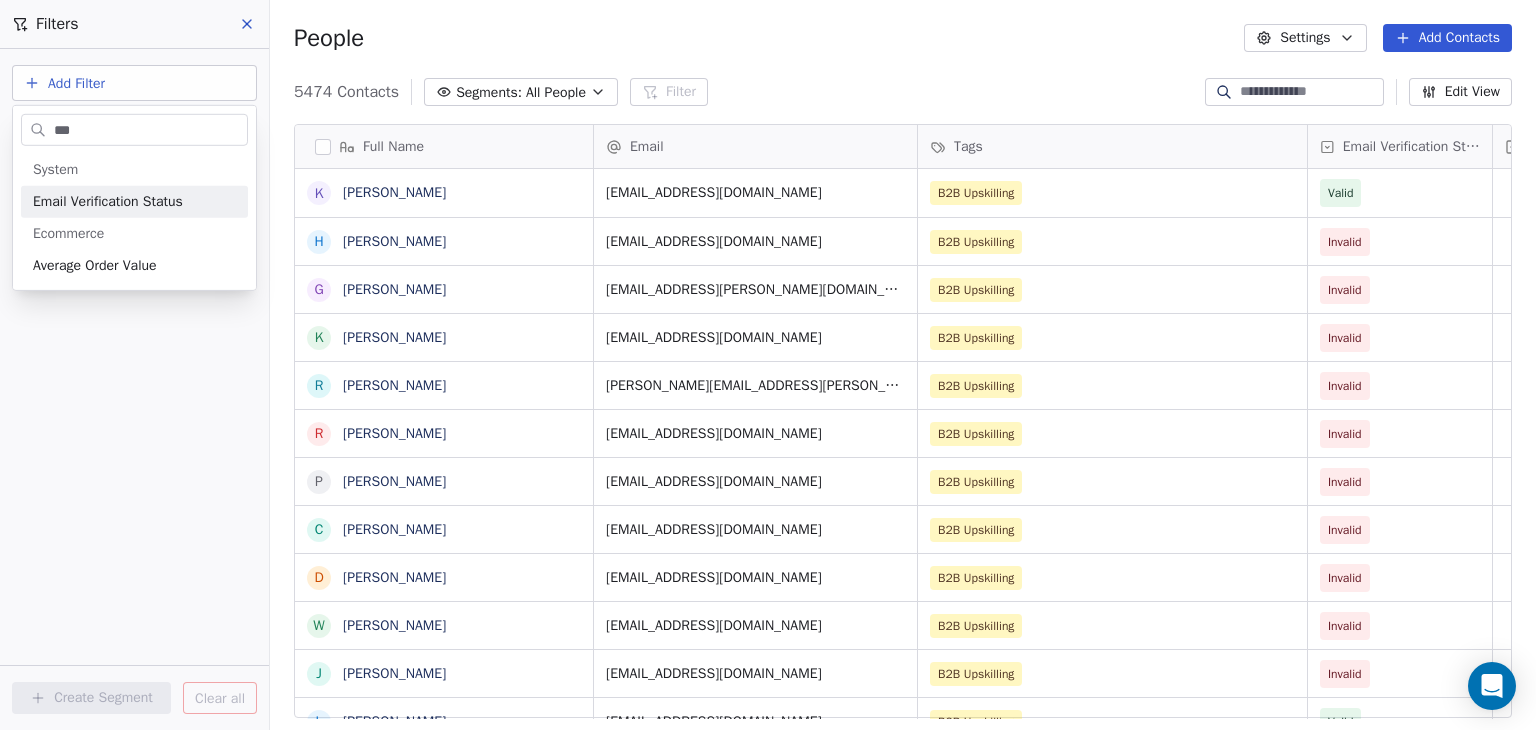 type on "***" 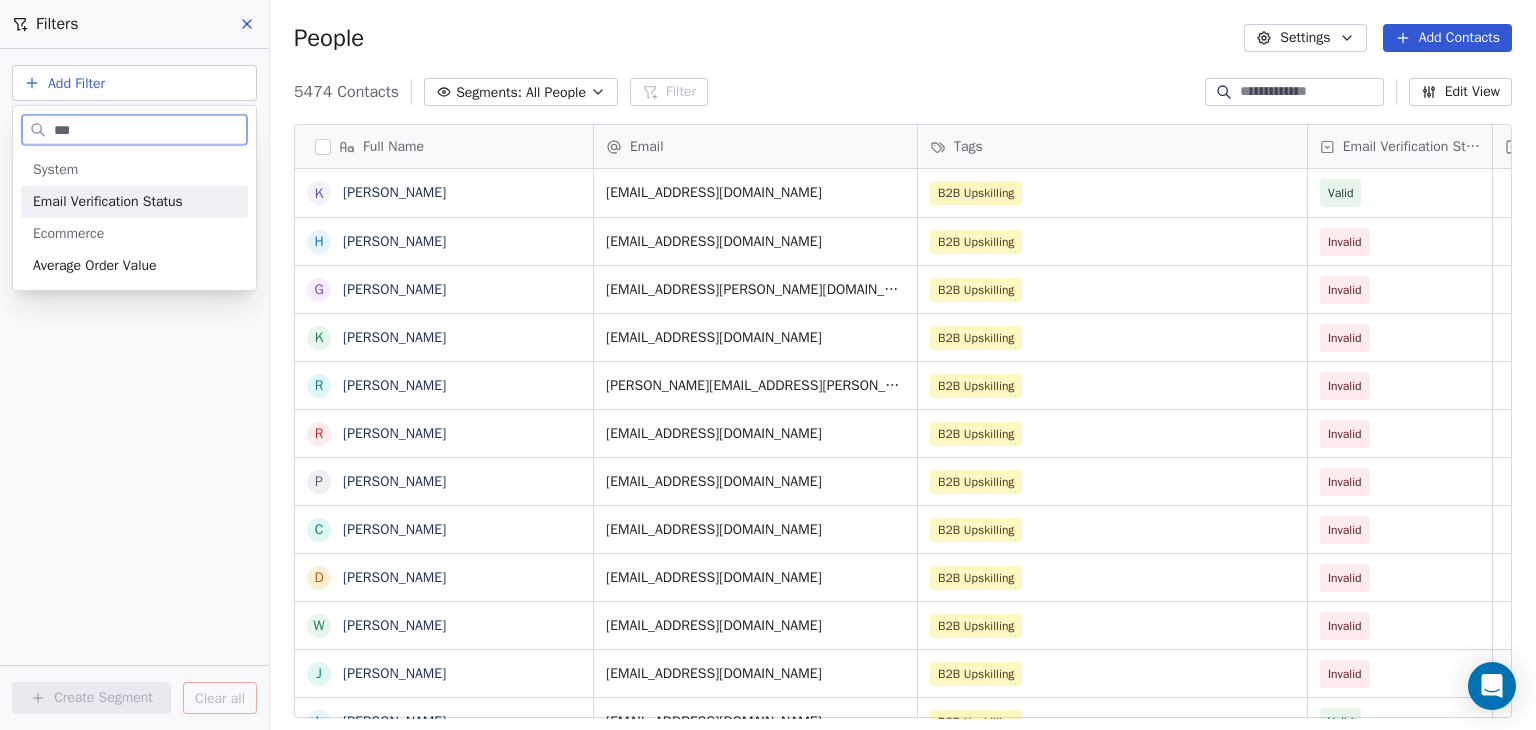 click on "Email Verification Status" at bounding box center [108, 202] 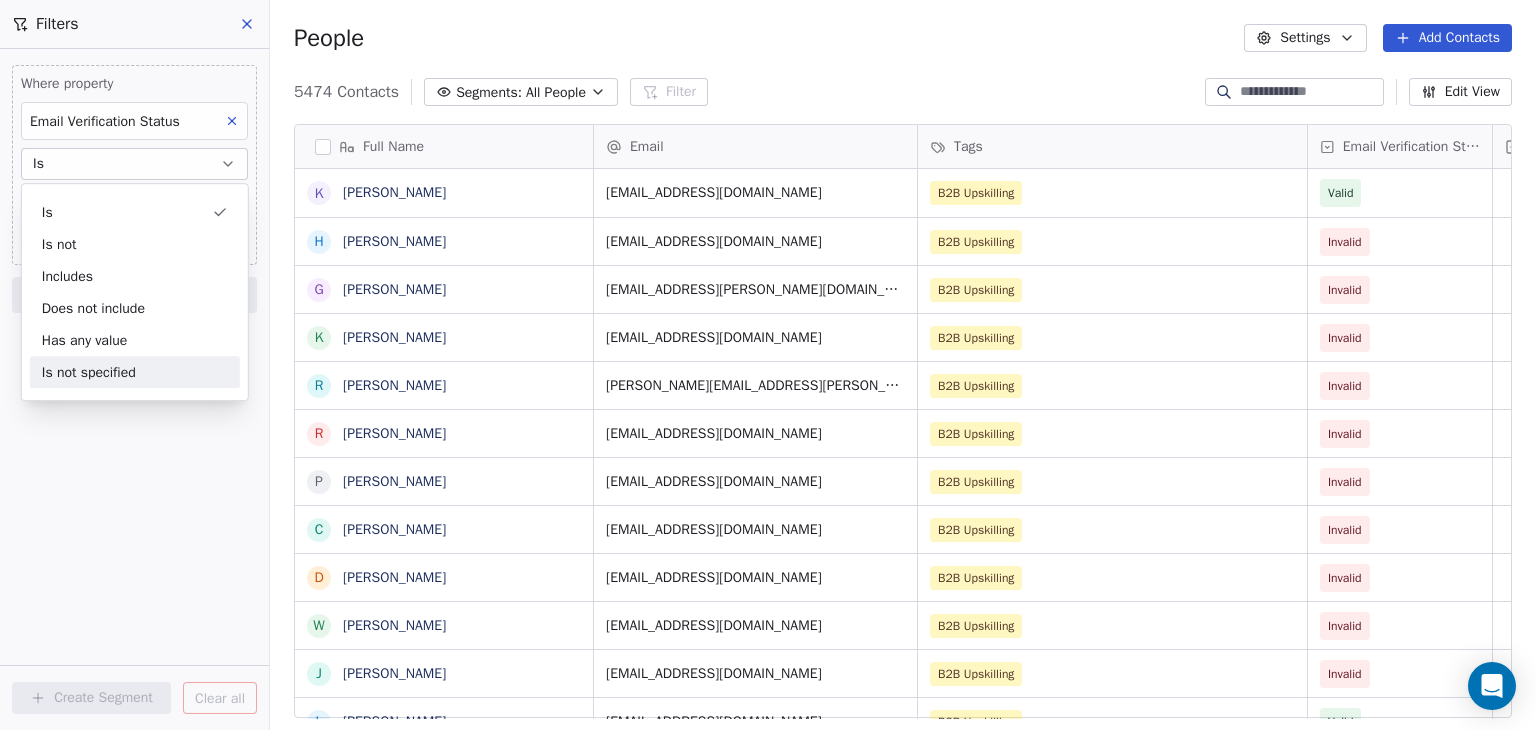 click on "Where property   Email Verification Status   Is Select  Email Verification Status Add filter to this group Add another filter  Create Segment Clear all" at bounding box center [134, 389] 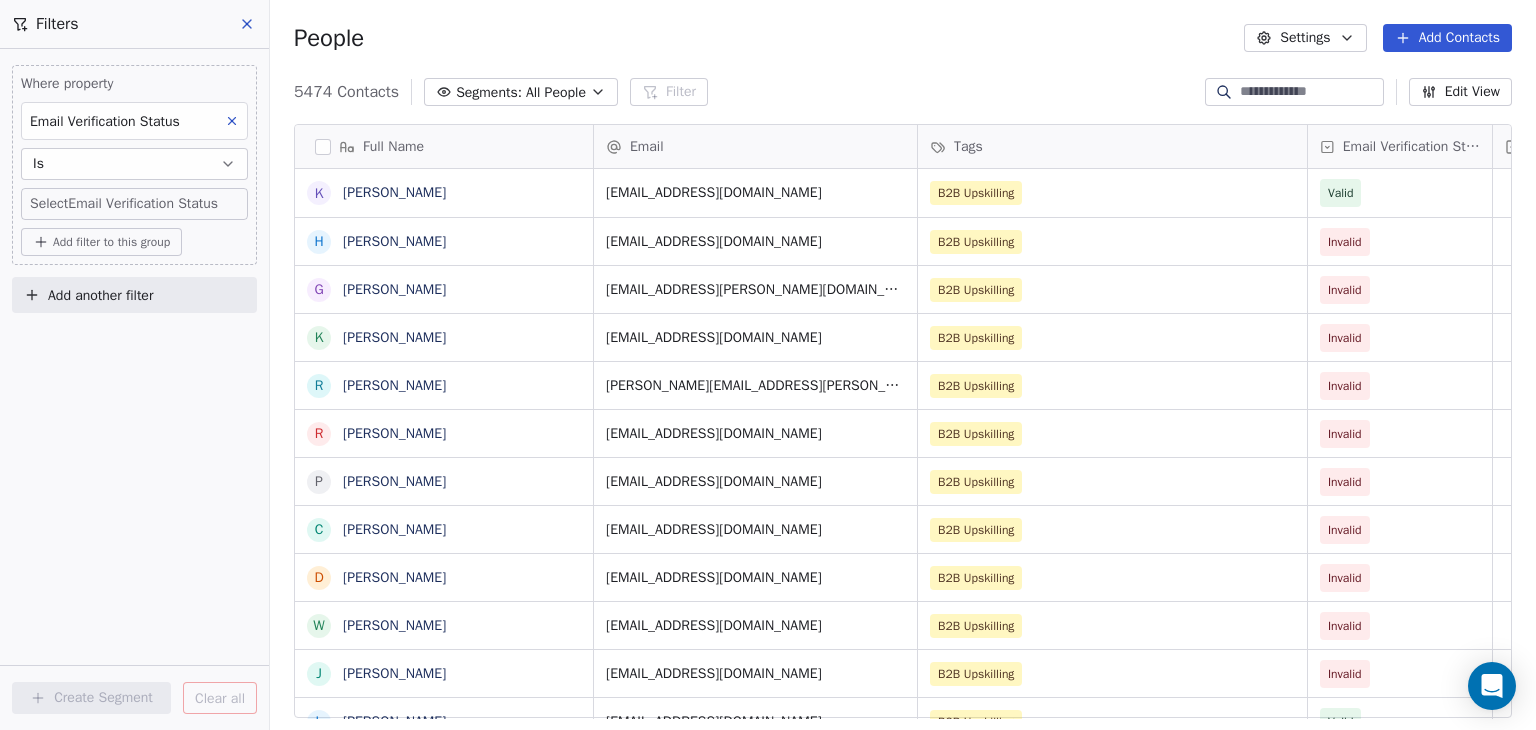 click on "BAR Contacts People Marketing Workflows Campaigns Sales Pipelines Sequences Beta Tools Apps AI Agents Help & Support Filters Where property   Email Verification Status   Is Select  Email Verification Status Add filter to this group Add another filter  Create Segment Clear all People Settings  Add Contacts 5474 Contacts Segments: All People Filter  Edit View Tag Add to Sequence Full Name [PERSON_NAME] H [PERSON_NAME] G [PERSON_NAME] K [PERSON_NAME] R [PERSON_NAME] R [PERSON_NAME] P [PERSON_NAME] C [PERSON_NAME] D [PERSON_NAME] W [PERSON_NAME] J [PERSON_NAME] L [PERSON_NAME] M [PERSON_NAME] L [PERSON_NAME] R [PERSON_NAME] P [PERSON_NAME] C [PERSON_NAME] [PERSON_NAME] D [PERSON_NAME] V [PERSON_NAME] D [PERSON_NAME] A [PERSON_NAME] S [PERSON_NAME] D [PERSON_NAME] B [PERSON_NAME] L [PERSON_NAME] M [PERSON_NAME] C [PERSON_NAME] R [PERSON_NAME] L [PERSON_NAME] M [PERSON_NAME] R [PERSON_NAME] C [PERSON_NAME] Email Tags Email Verification Status Status [EMAIL_ADDRESS][DOMAIN_NAME] B2B Upskilling Valid Invalid Valid" at bounding box center [768, 365] 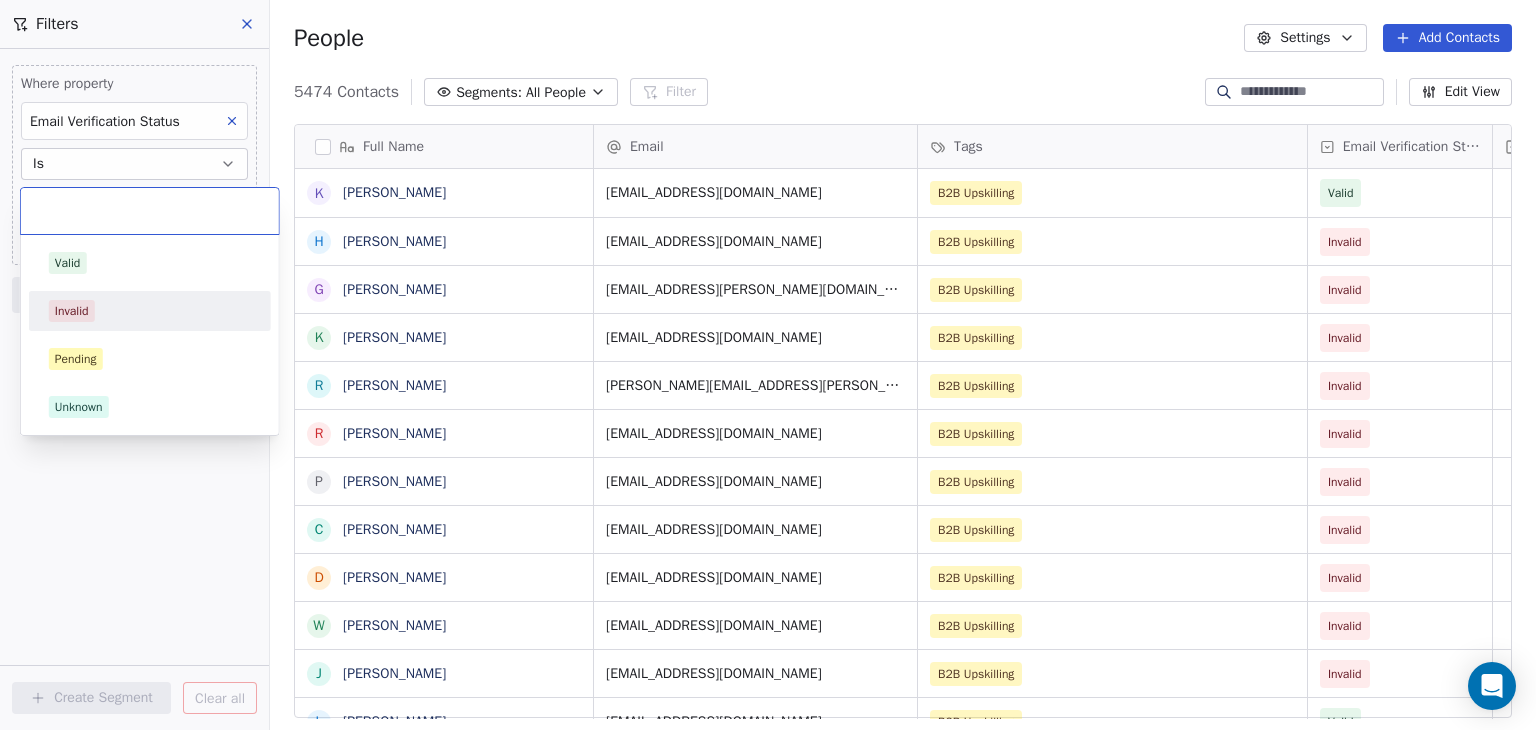 click on "Invalid" at bounding box center (150, 311) 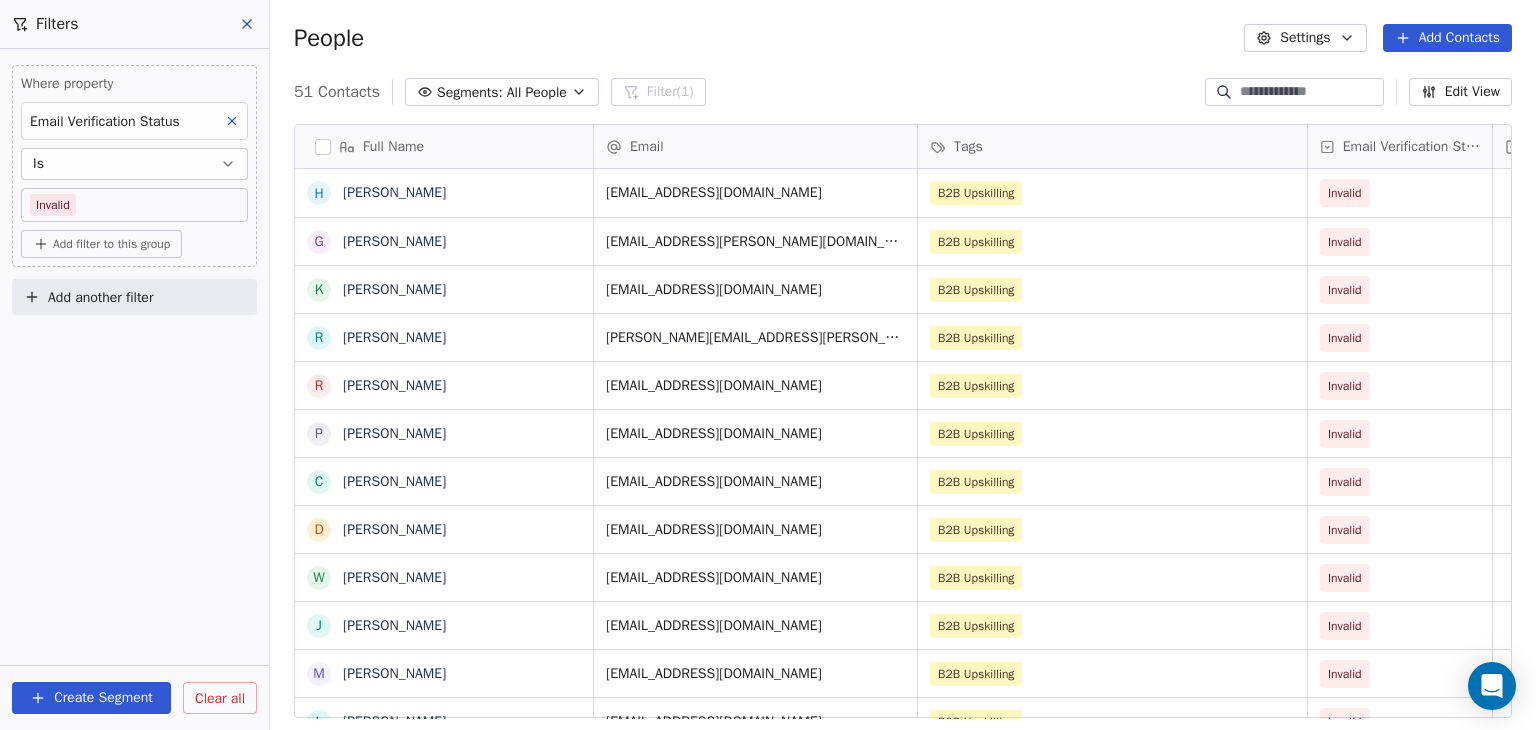 click at bounding box center (323, 147) 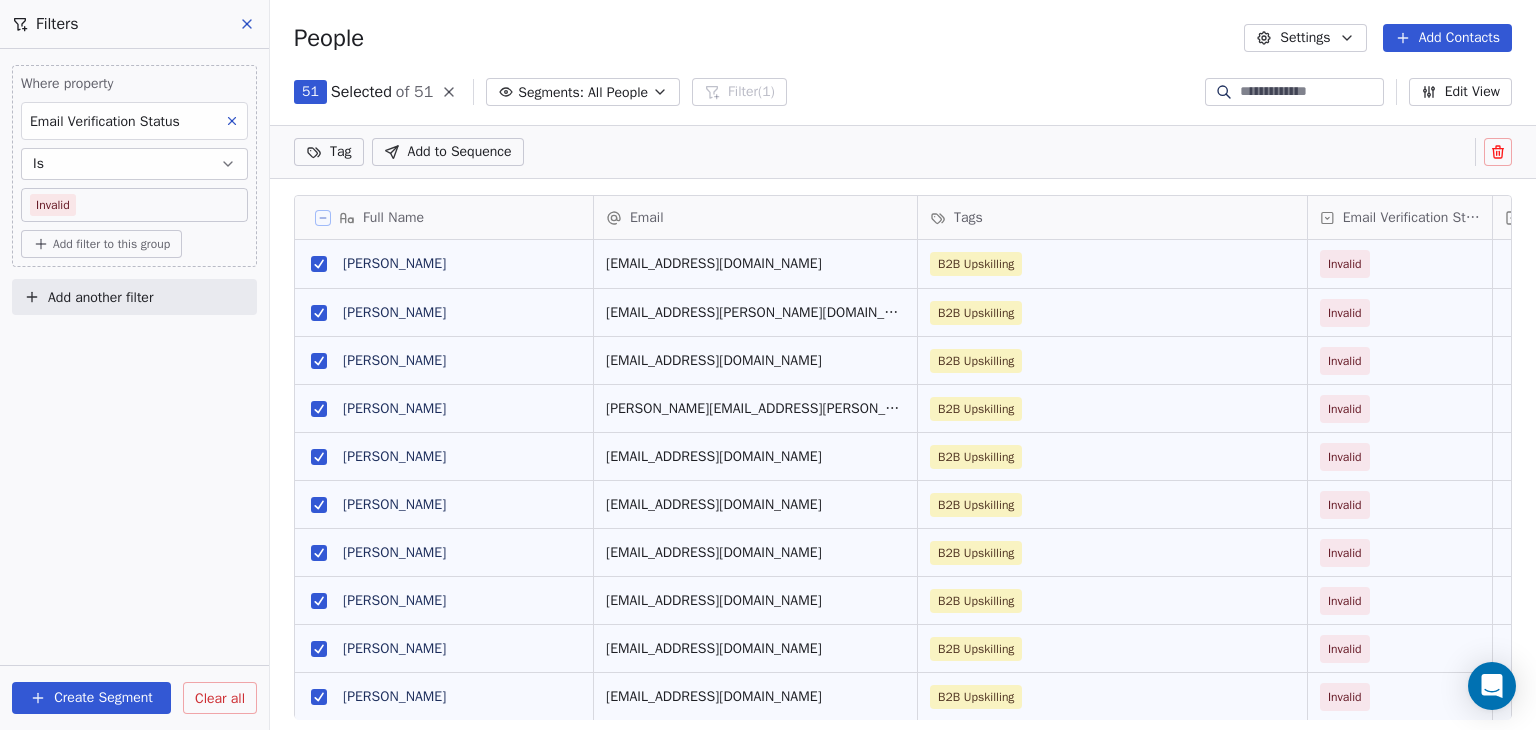 click 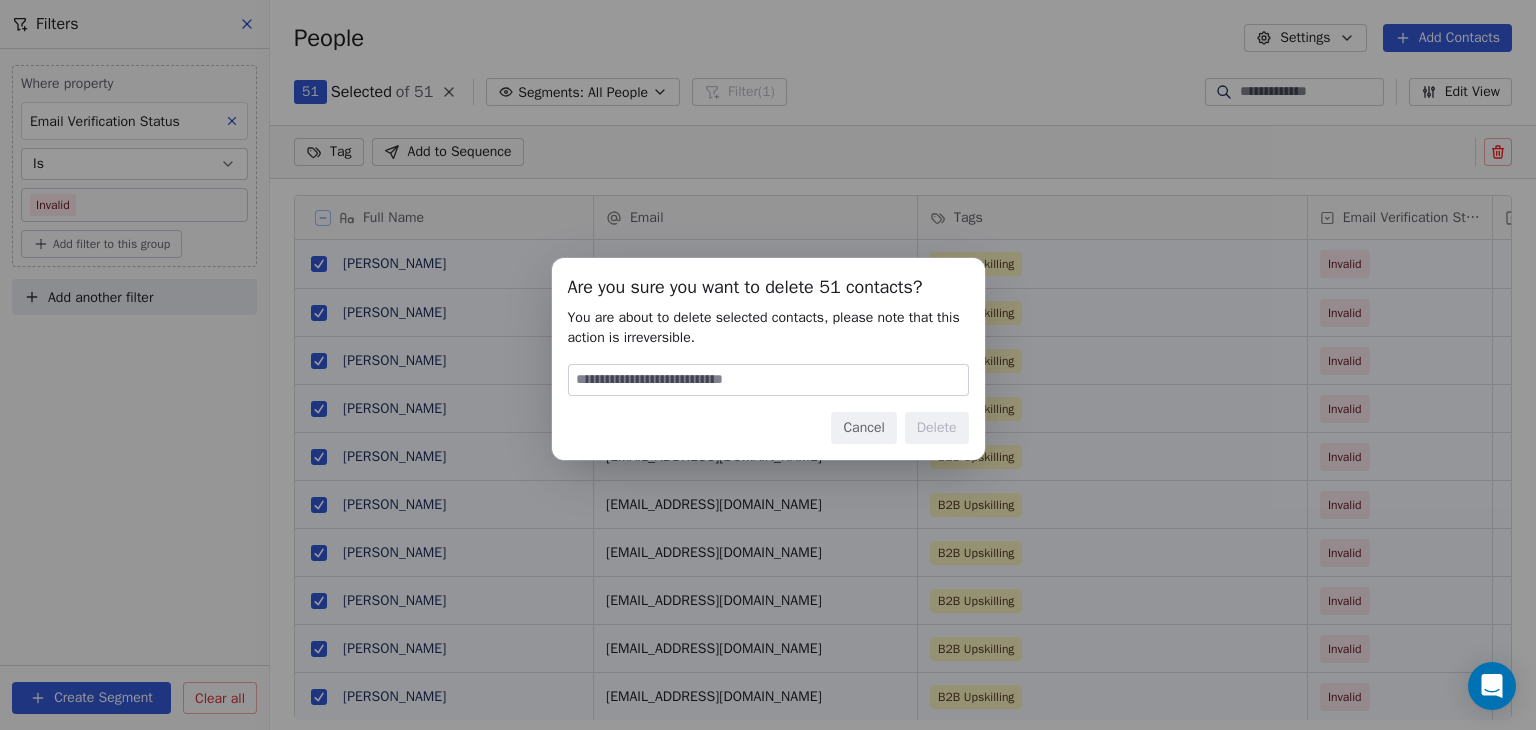 click at bounding box center (768, 380) 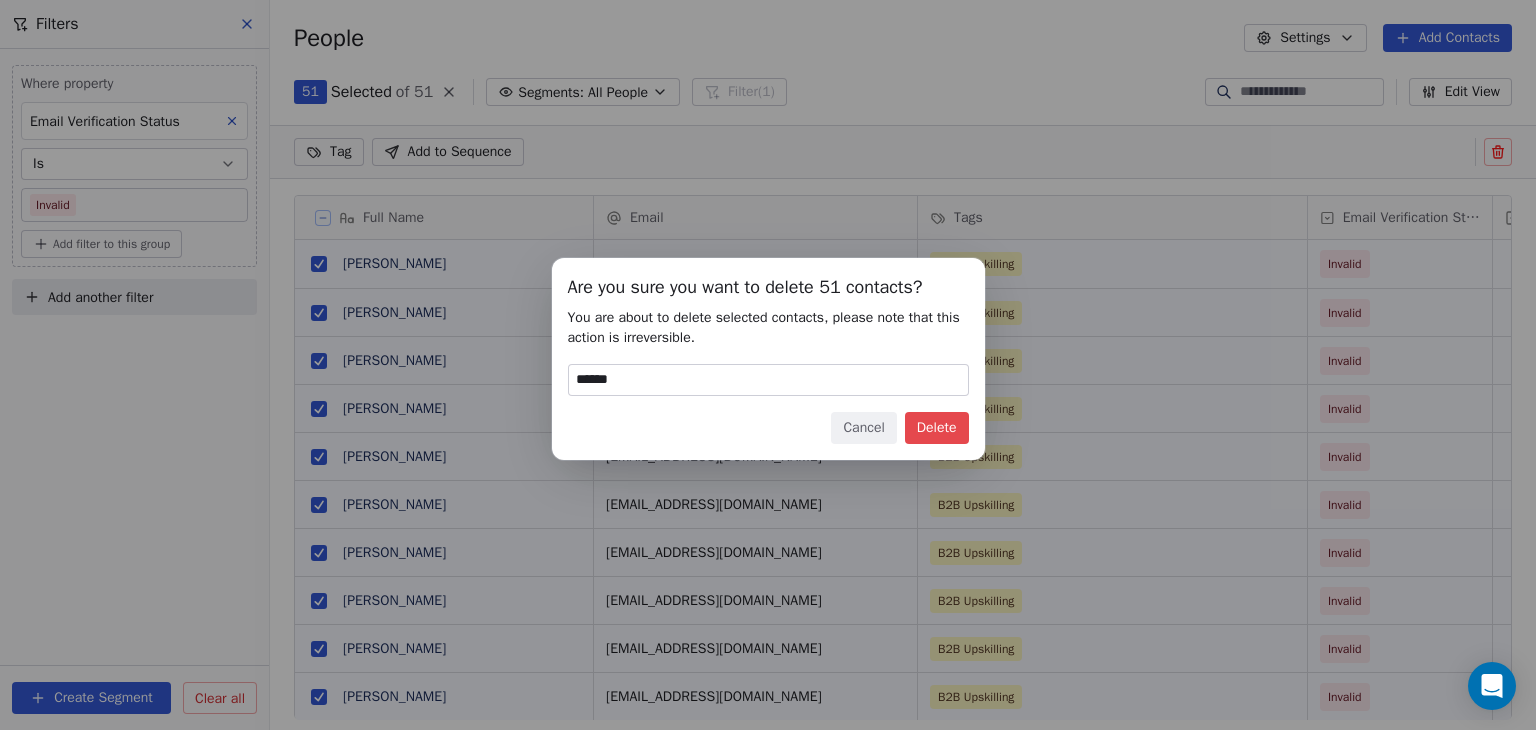 click on "Delete" at bounding box center [937, 428] 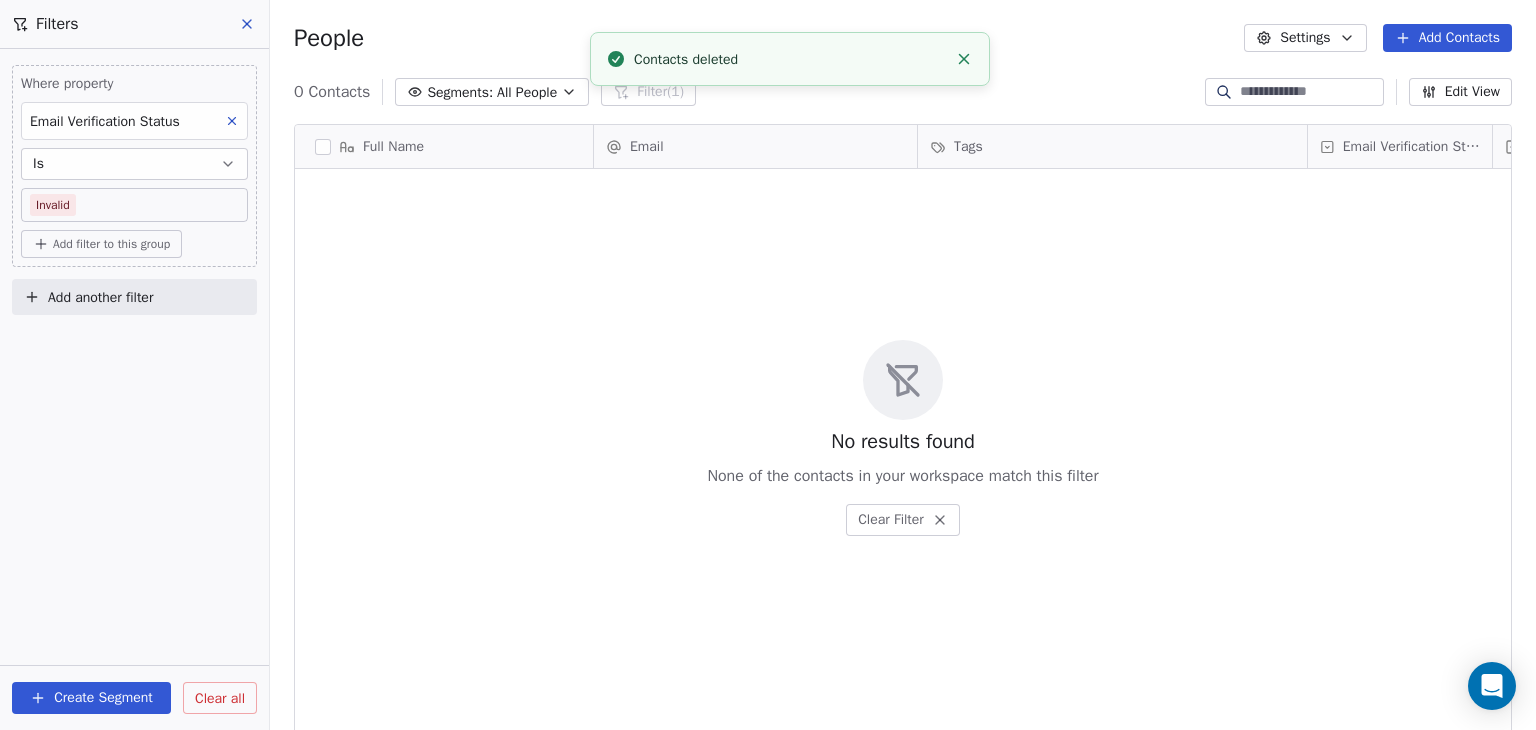 click on "Clear all" at bounding box center (220, 698) 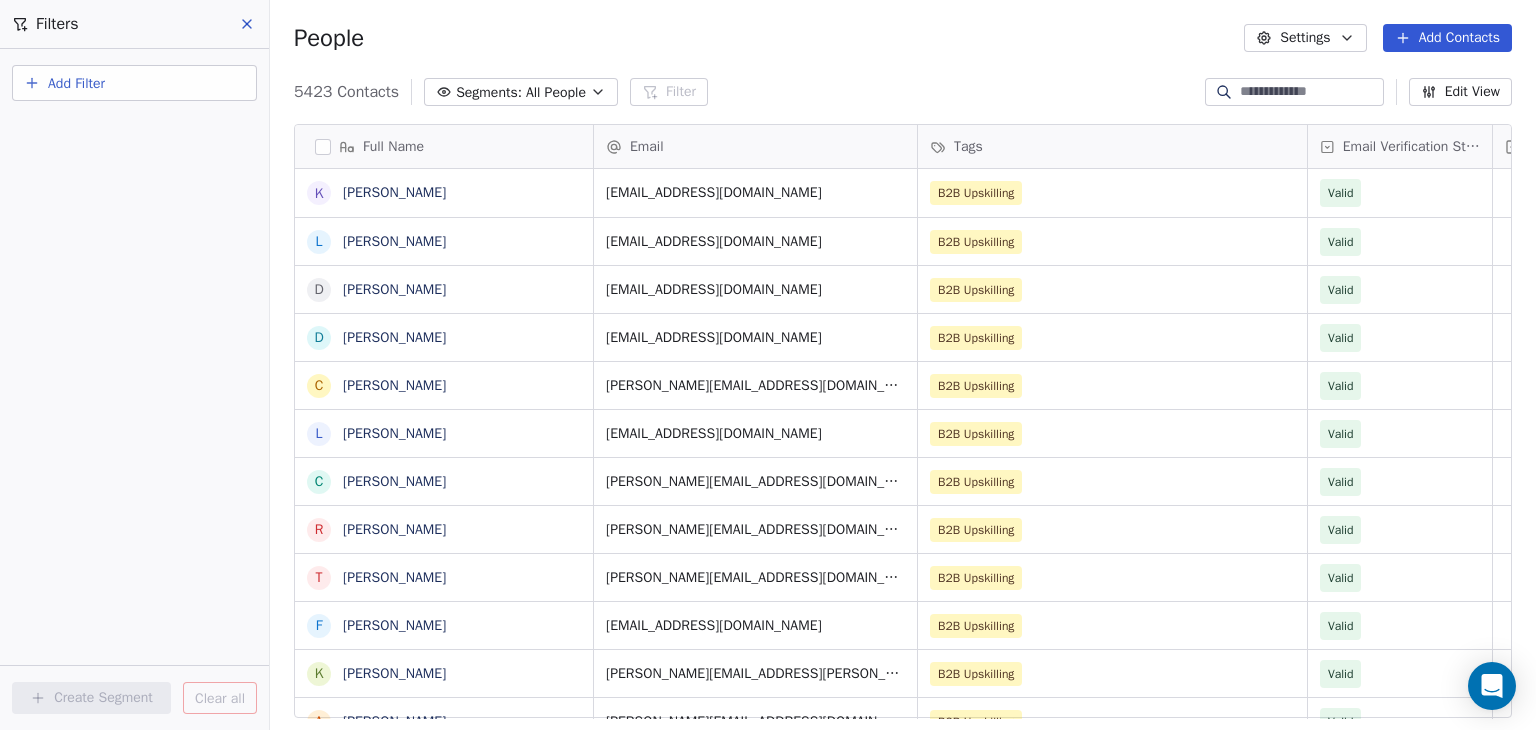 drag, startPoint x: 956, startPoint y: 56, endPoint x: 988, endPoint y: 54, distance: 32.06244 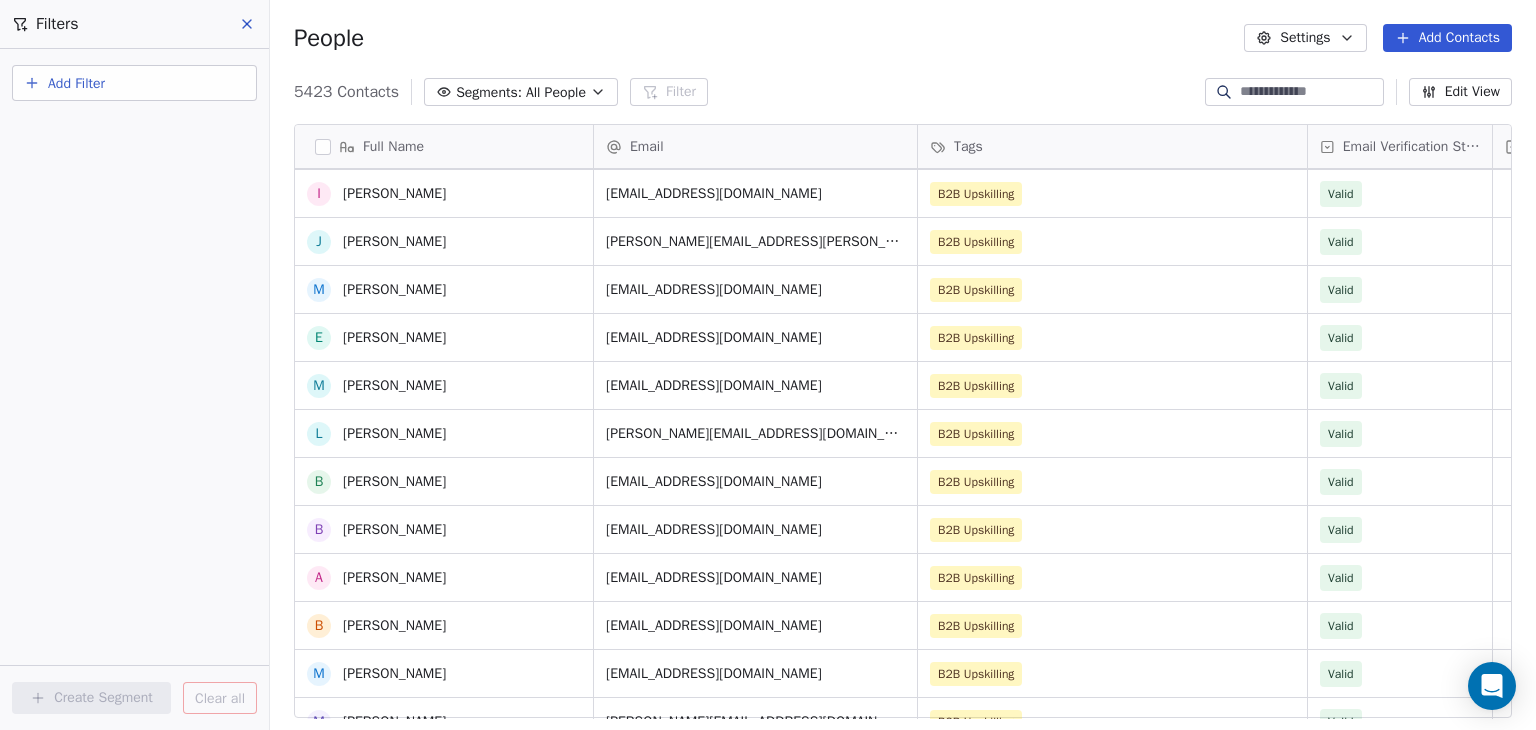 scroll, scrollTop: 1825, scrollLeft: 0, axis: vertical 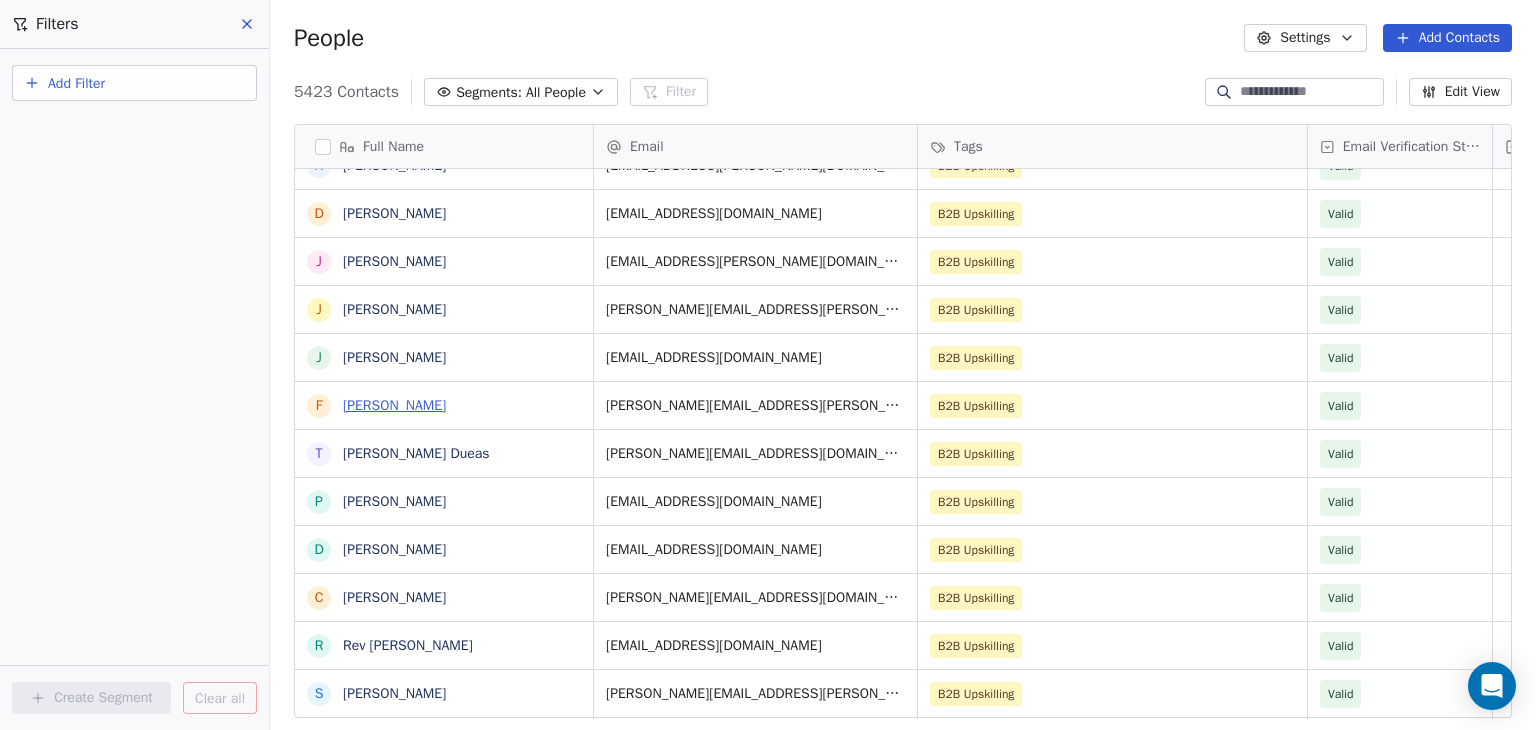 click on "[PERSON_NAME]" at bounding box center [394, 405] 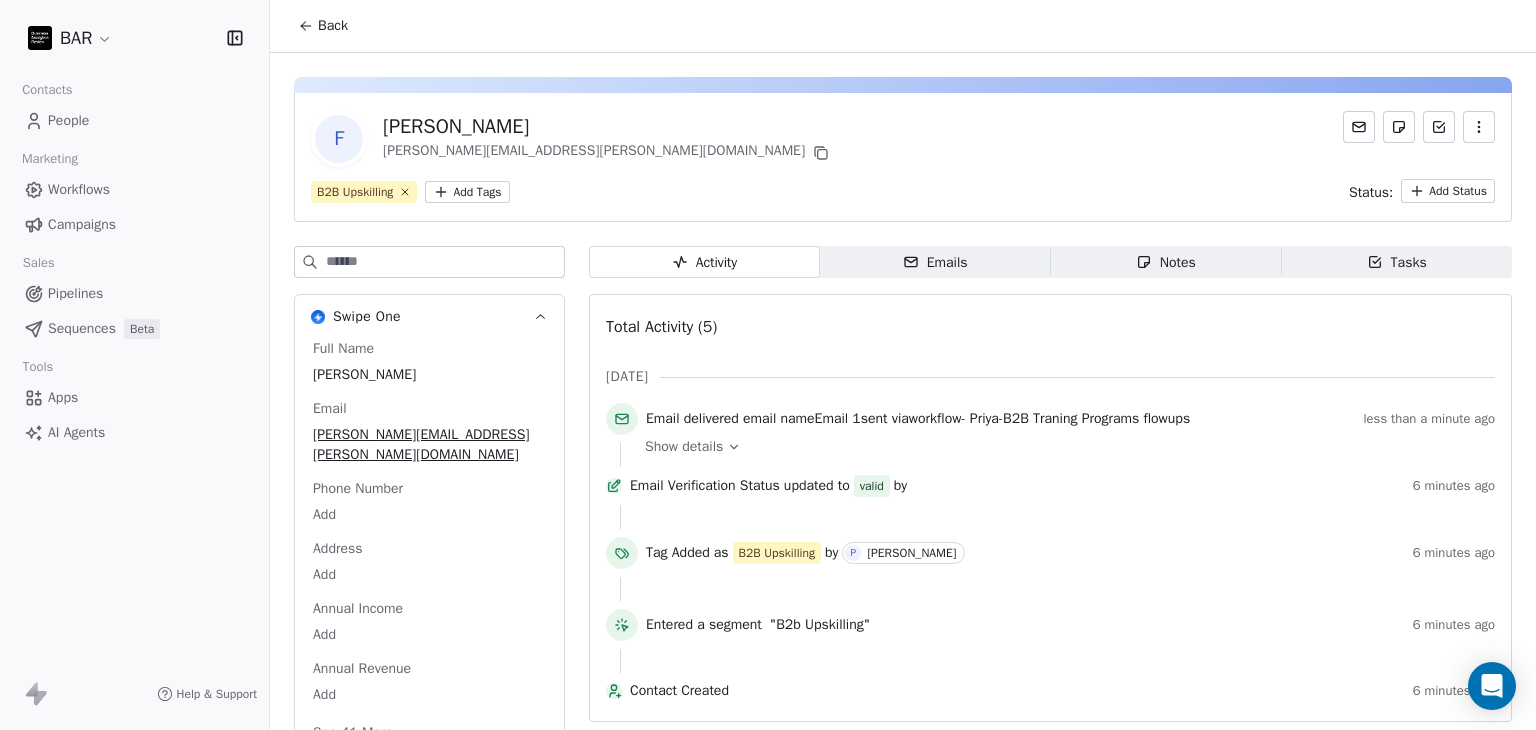 click 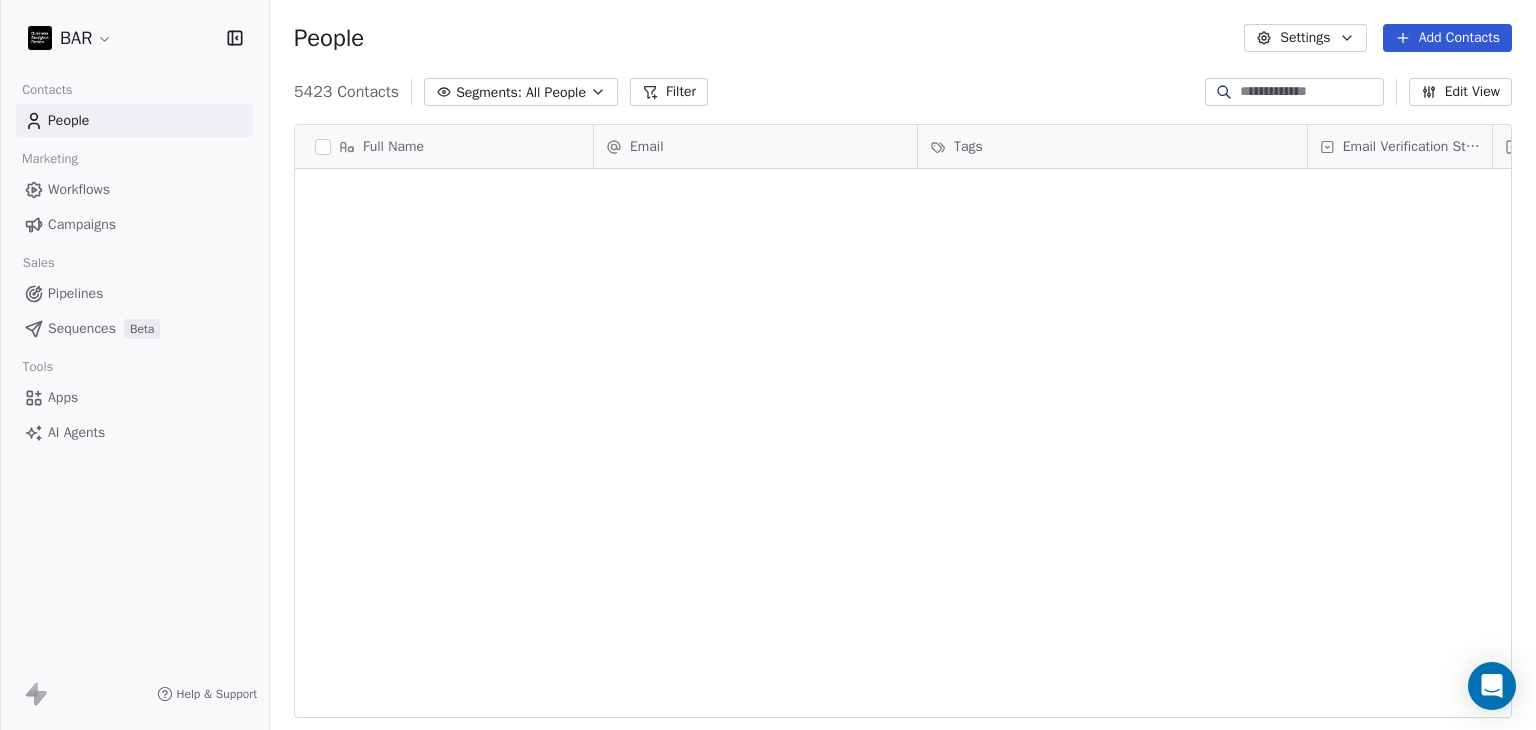 scroll, scrollTop: 3100, scrollLeft: 0, axis: vertical 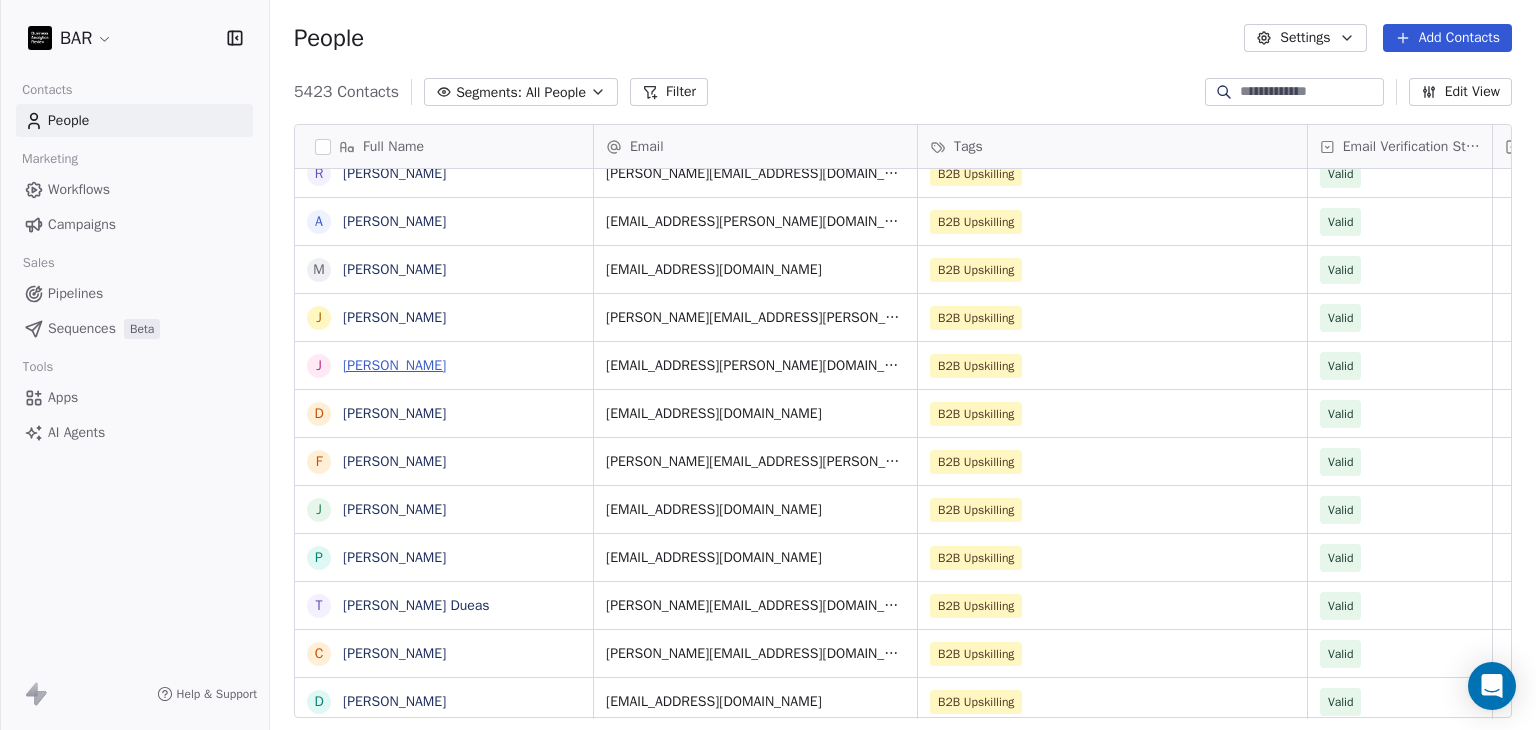click on "[PERSON_NAME]" at bounding box center [394, 365] 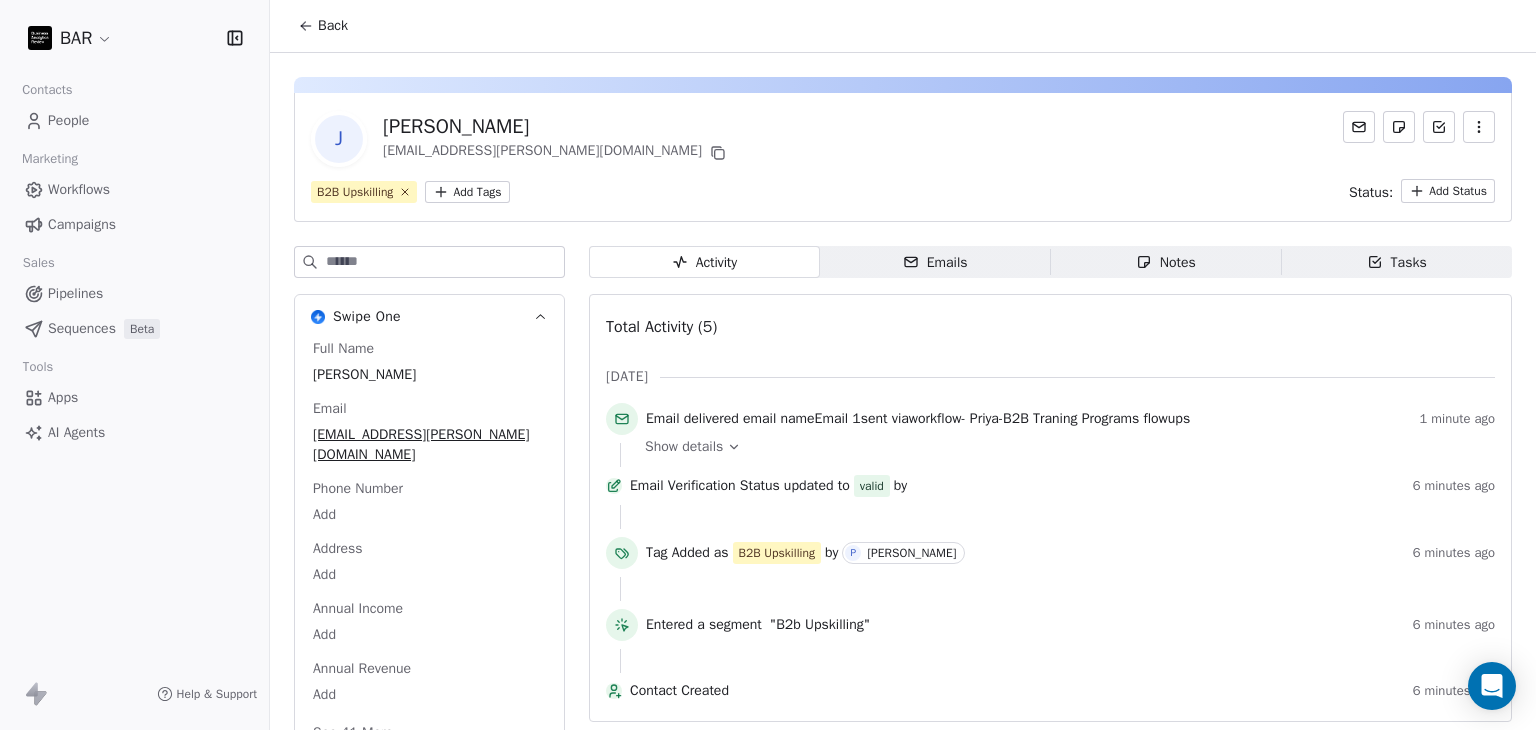 click 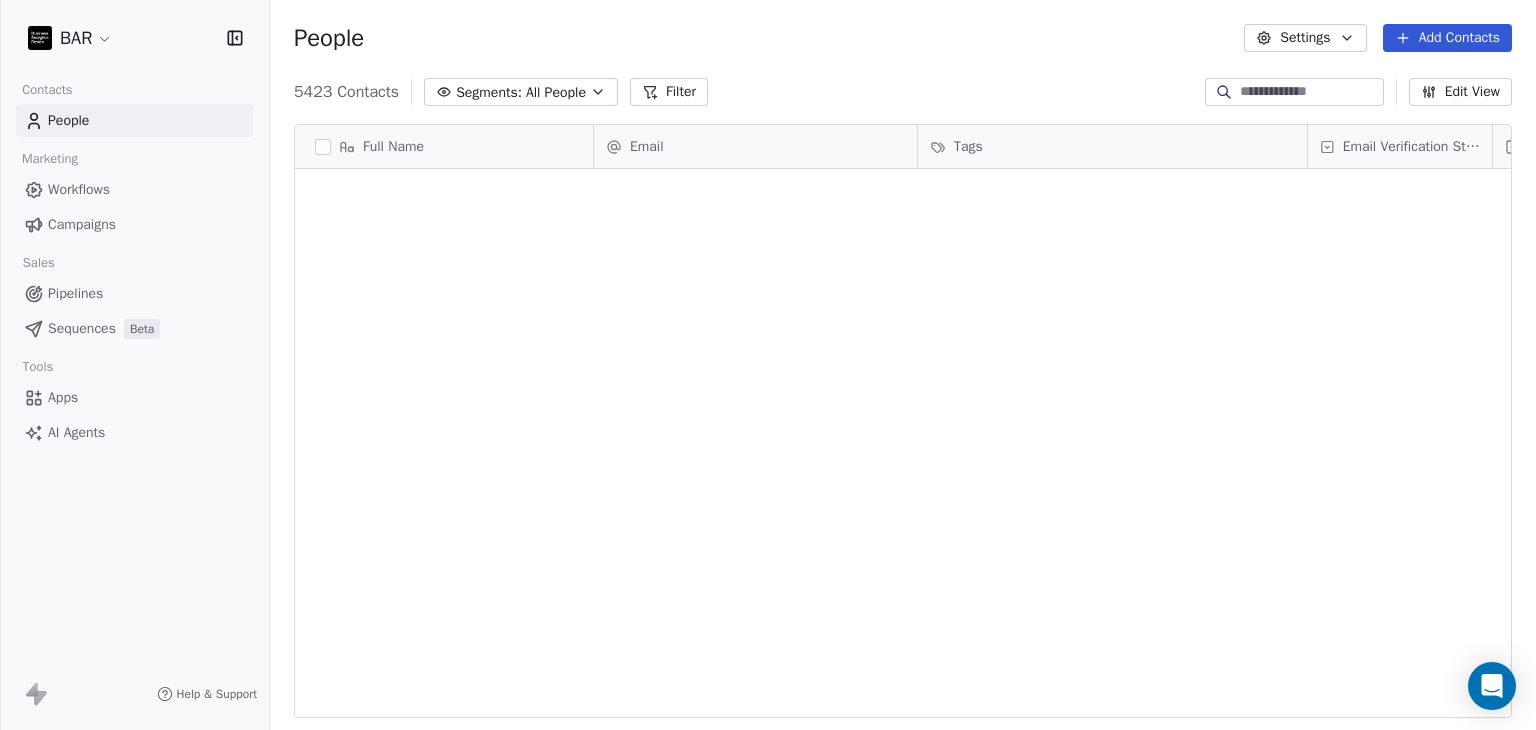 scroll, scrollTop: 2900, scrollLeft: 0, axis: vertical 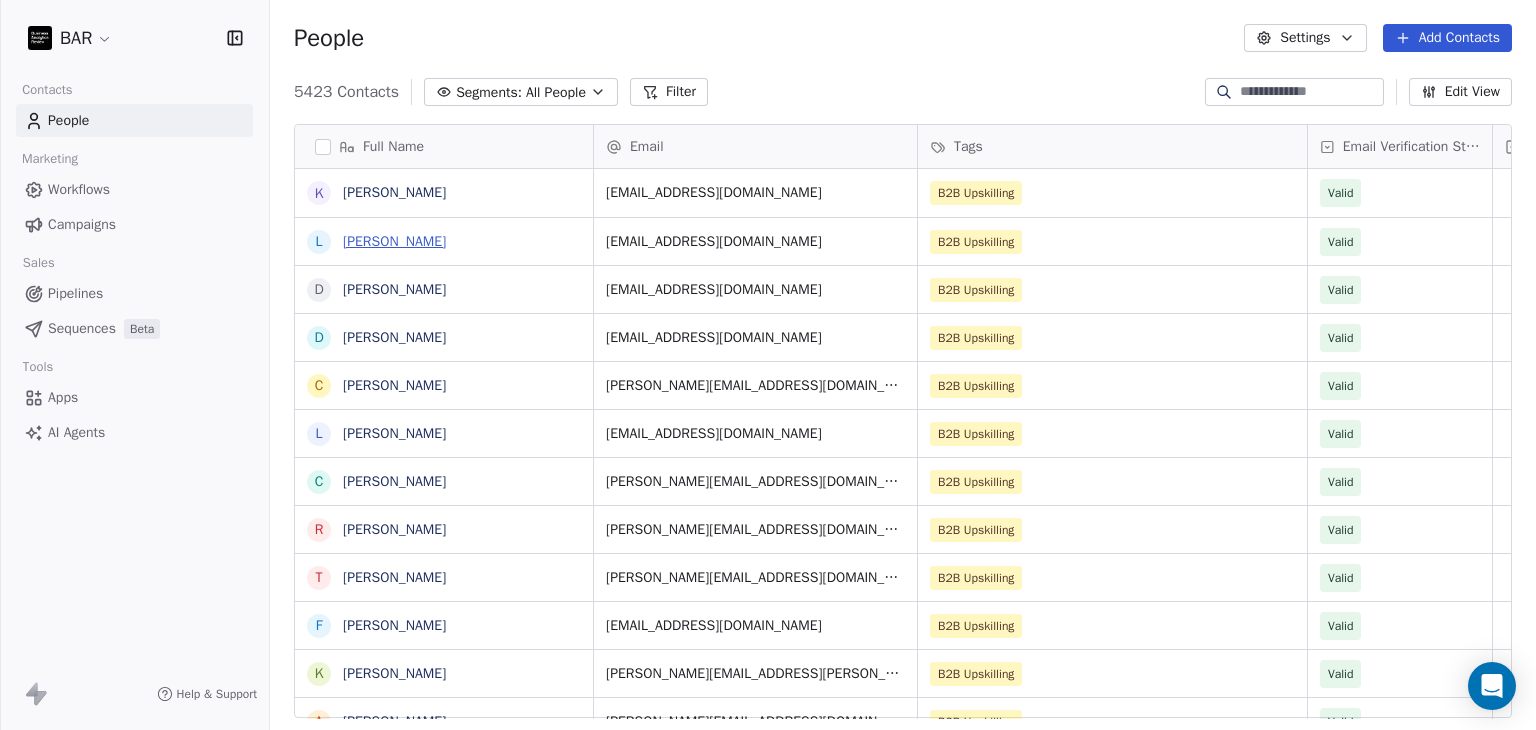 click on "[PERSON_NAME]" at bounding box center (394, 241) 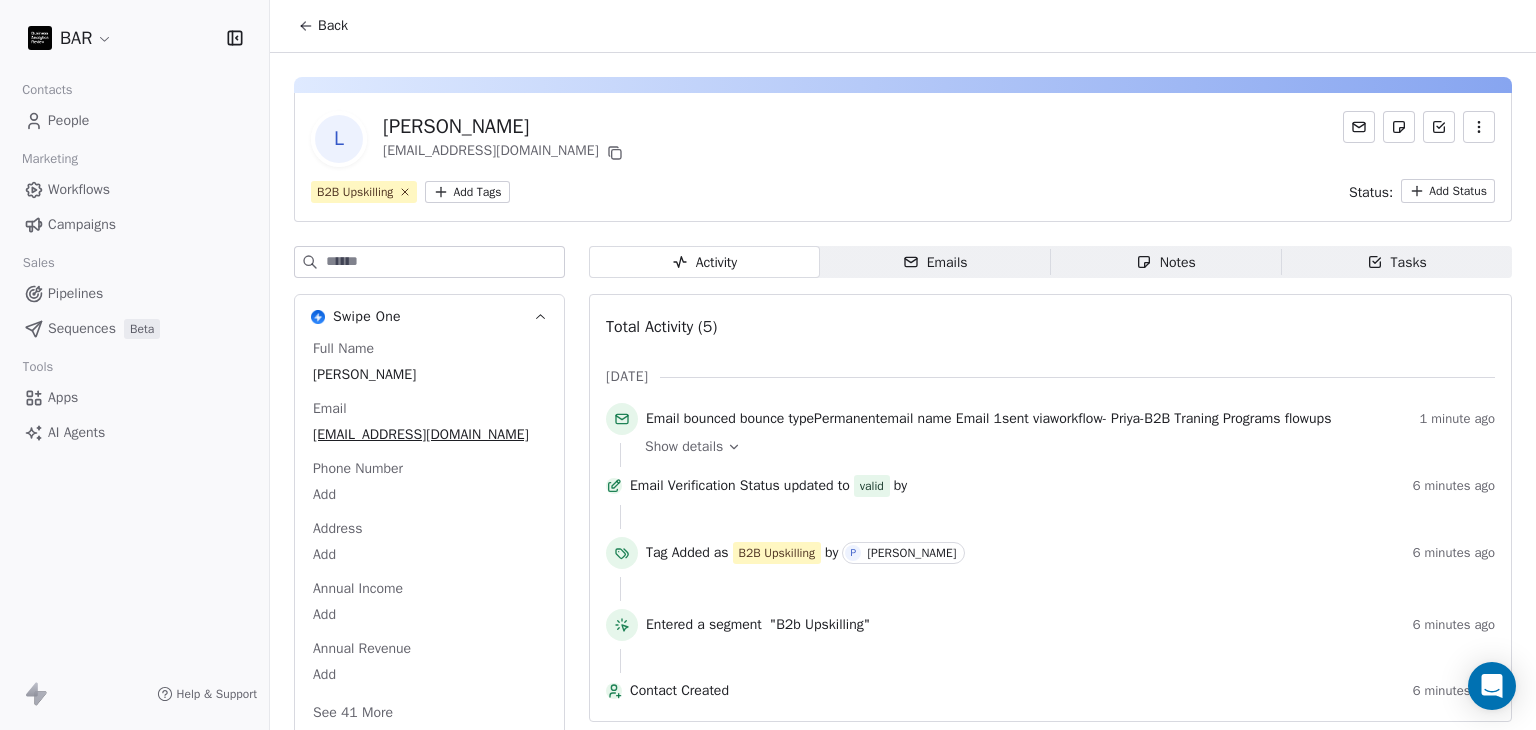 click 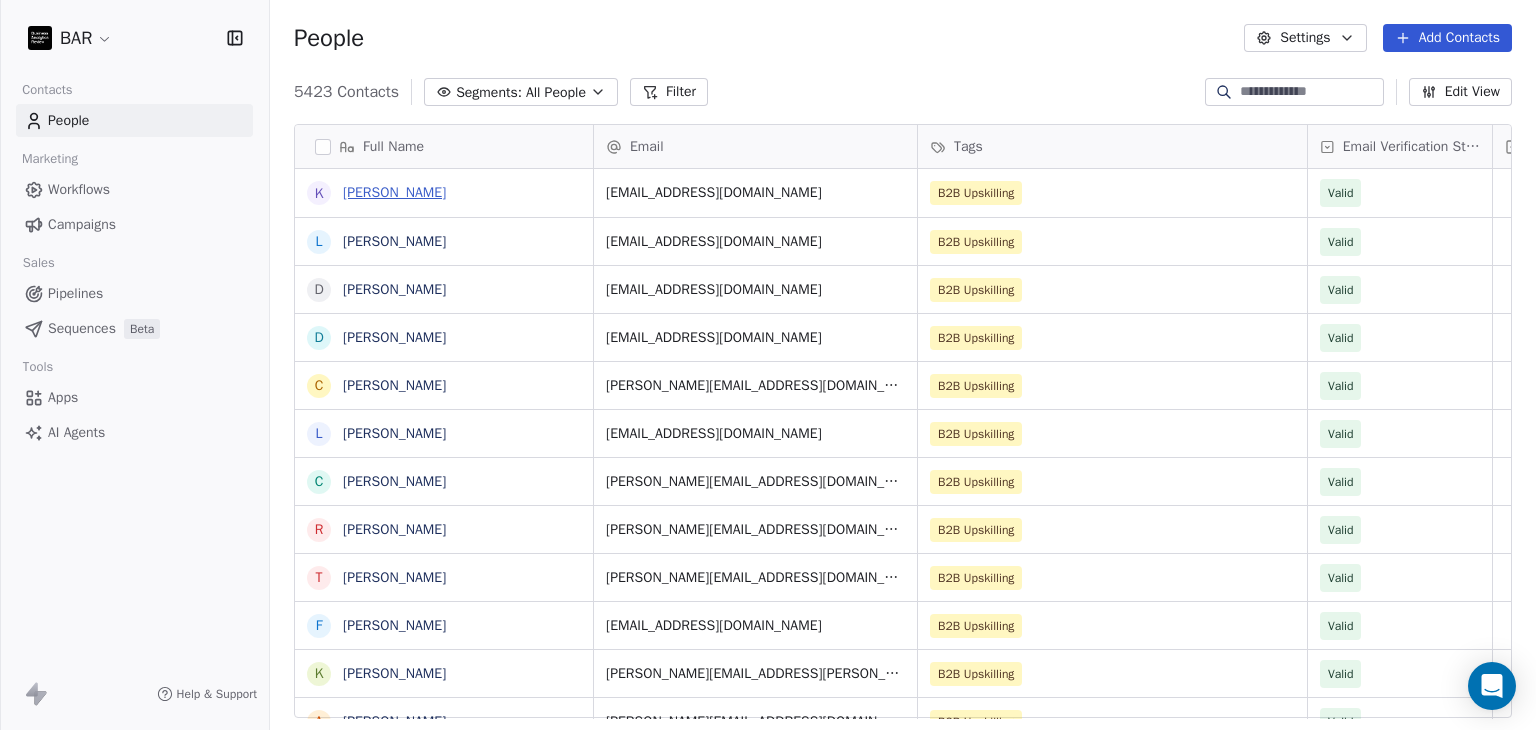 click on "[PERSON_NAME]" at bounding box center [394, 192] 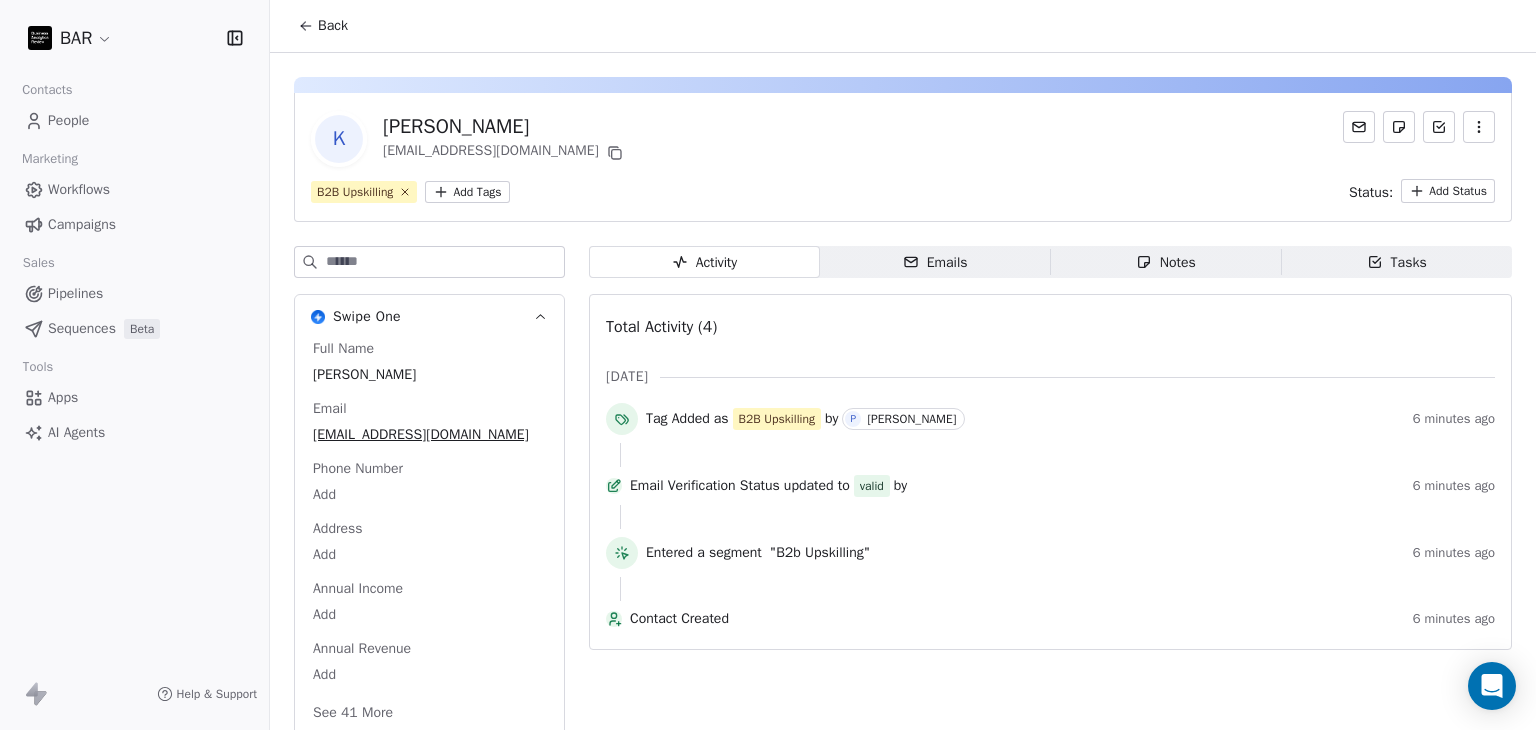 click on "Back" at bounding box center (323, 26) 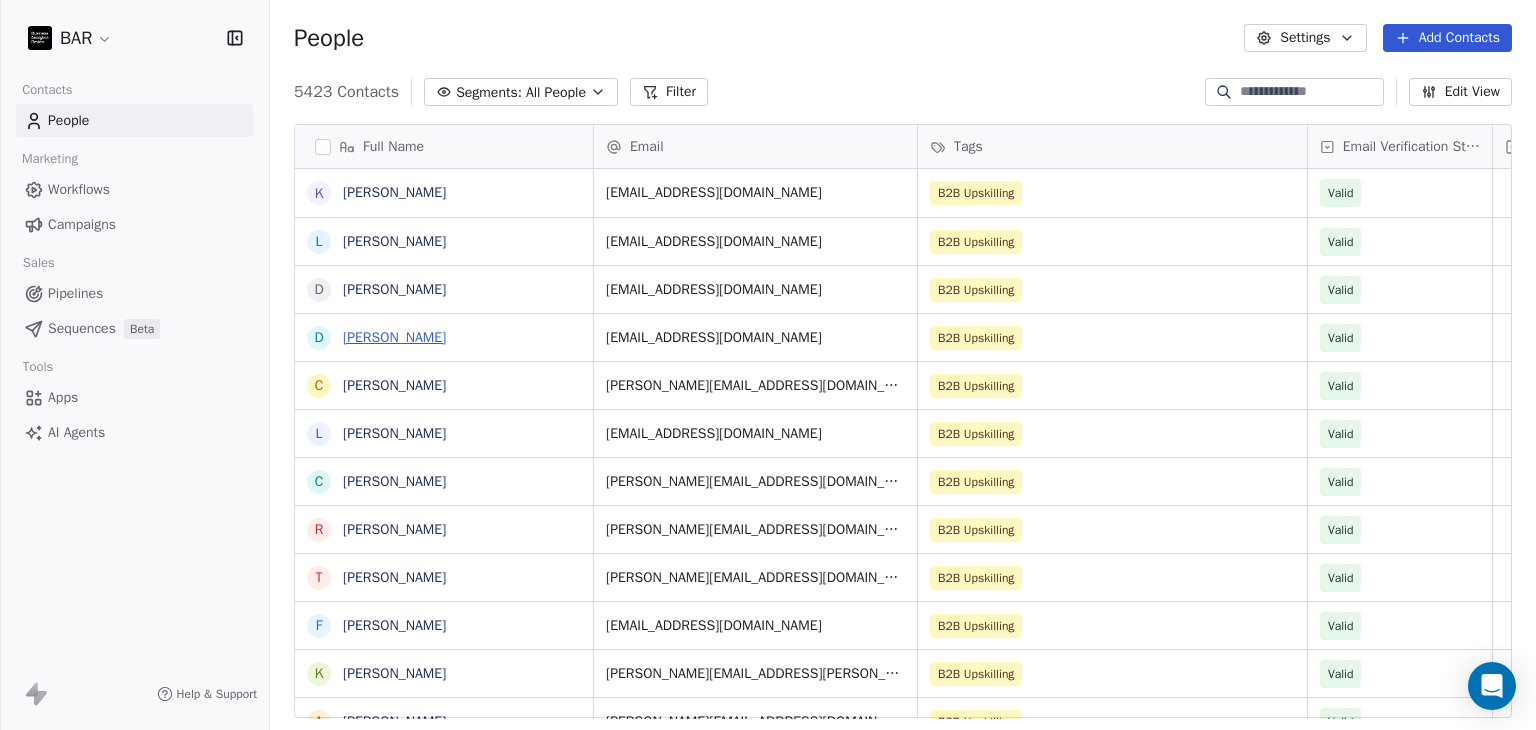 click on "[PERSON_NAME]" at bounding box center [394, 337] 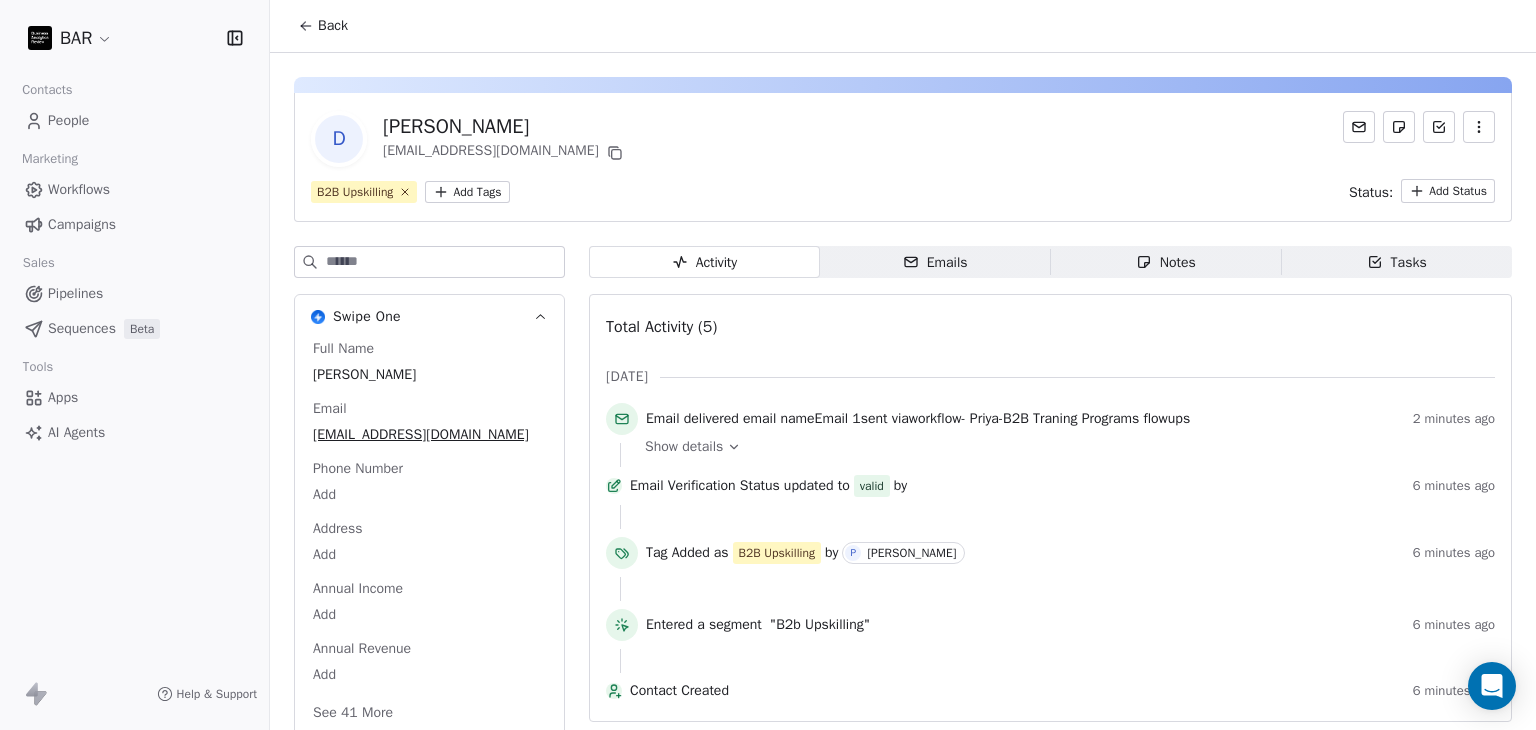 click 